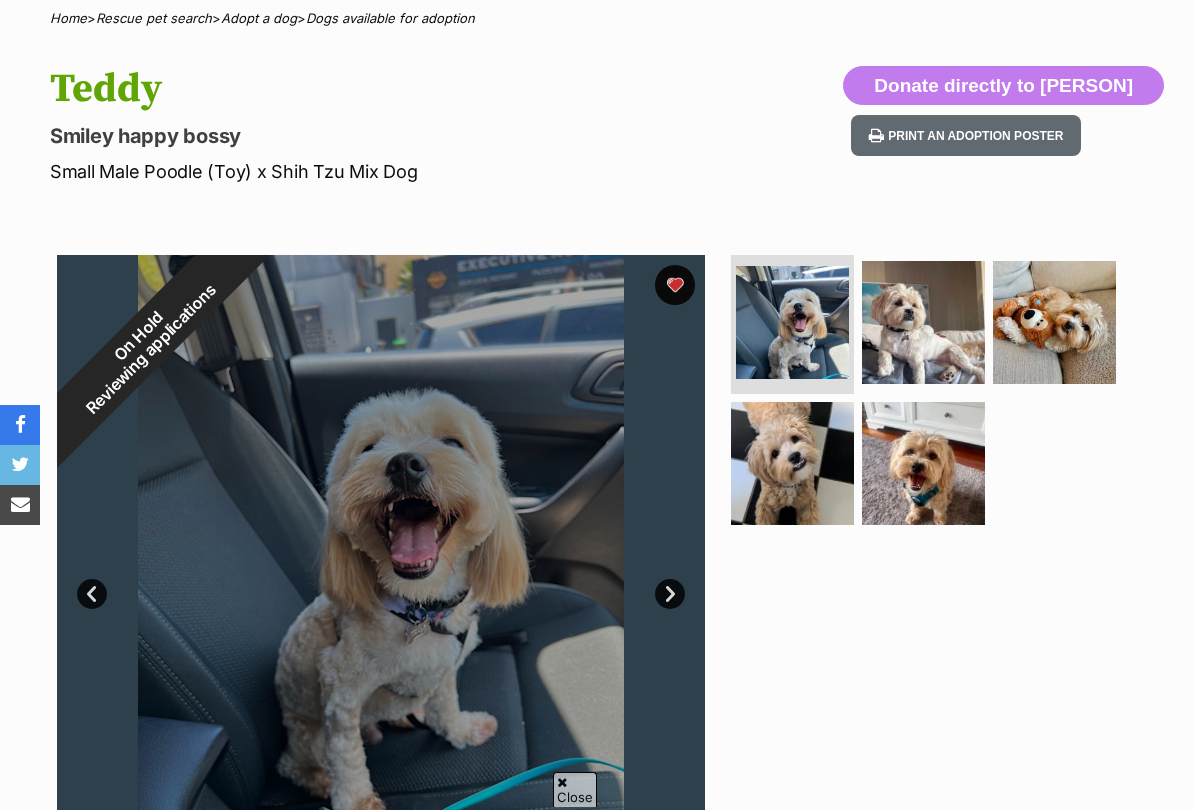 scroll, scrollTop: 218, scrollLeft: 0, axis: vertical 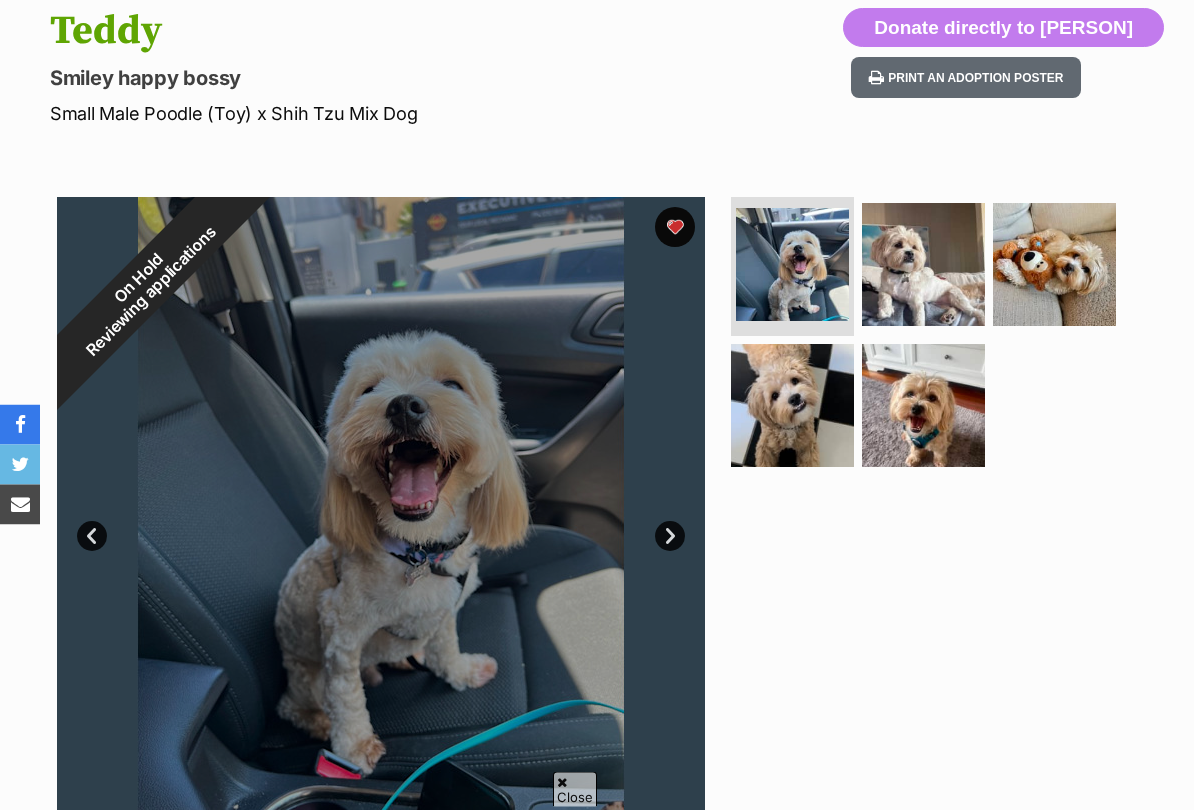click on "On Hold Reviewing applications" at bounding box center [145, 286] 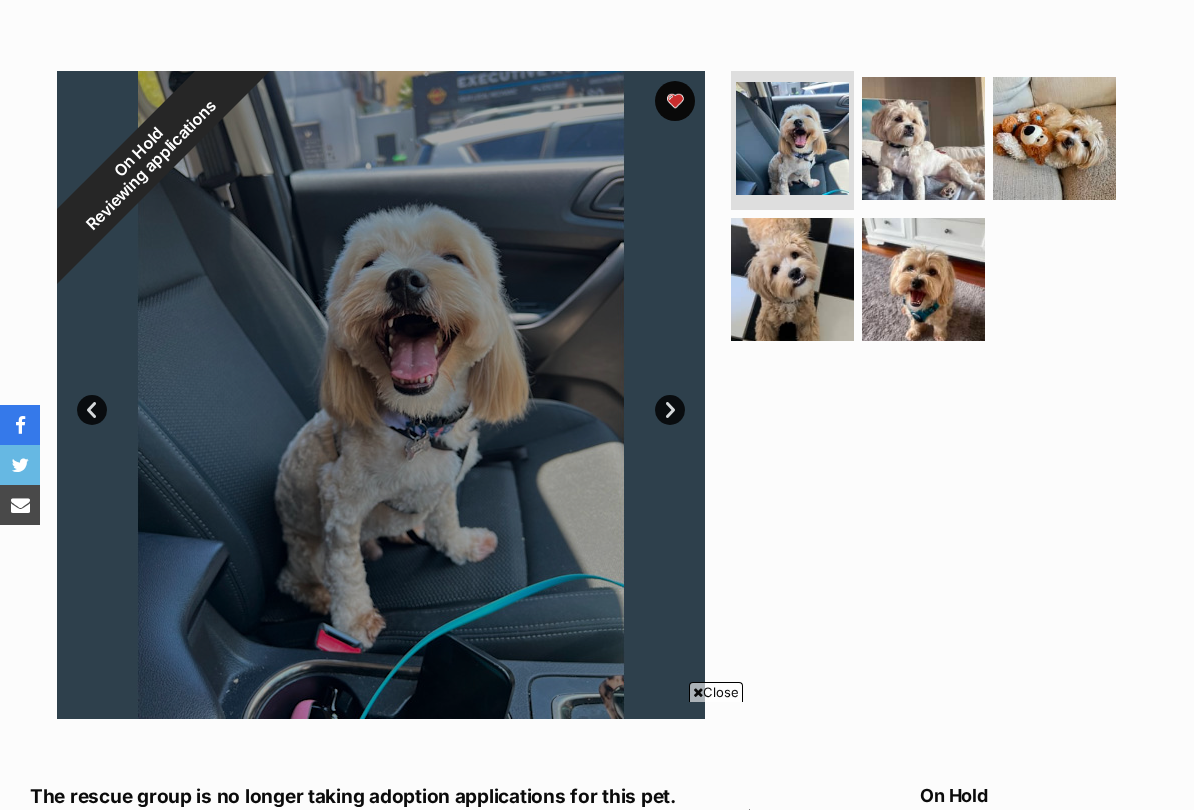 scroll, scrollTop: 0, scrollLeft: 0, axis: both 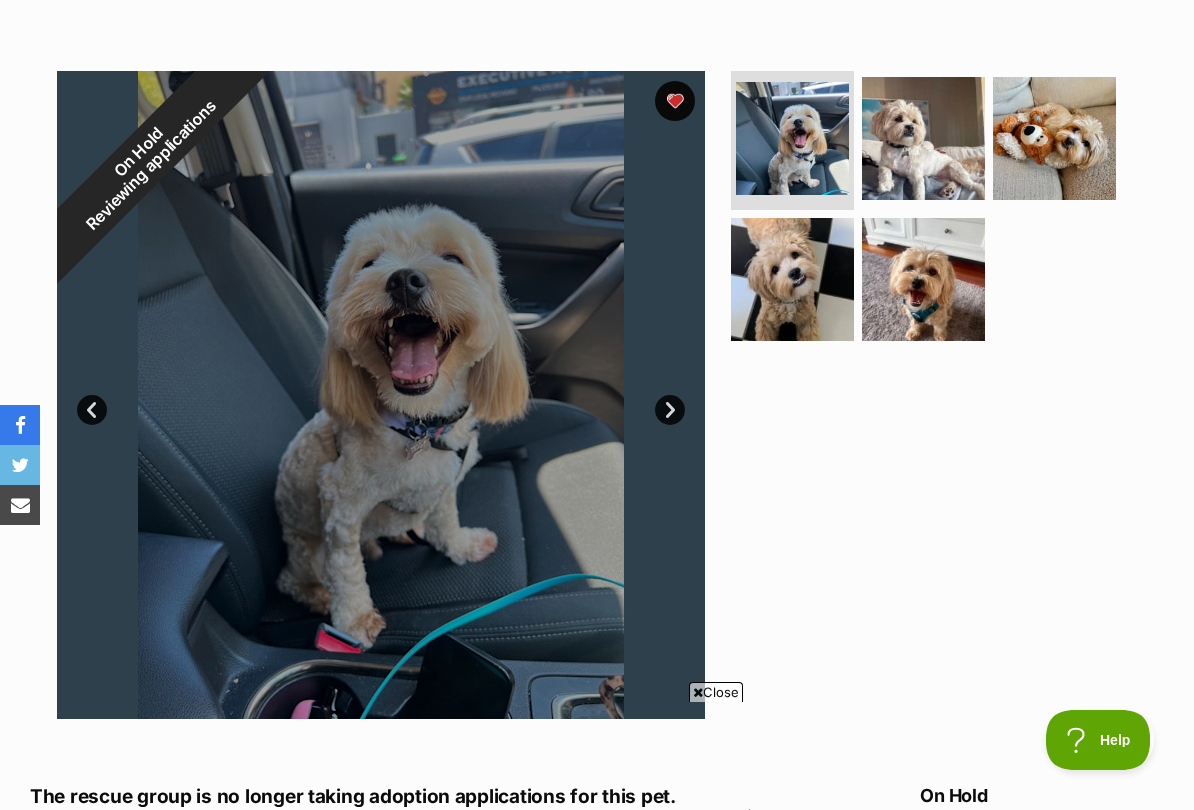 click on "Next" at bounding box center [670, 410] 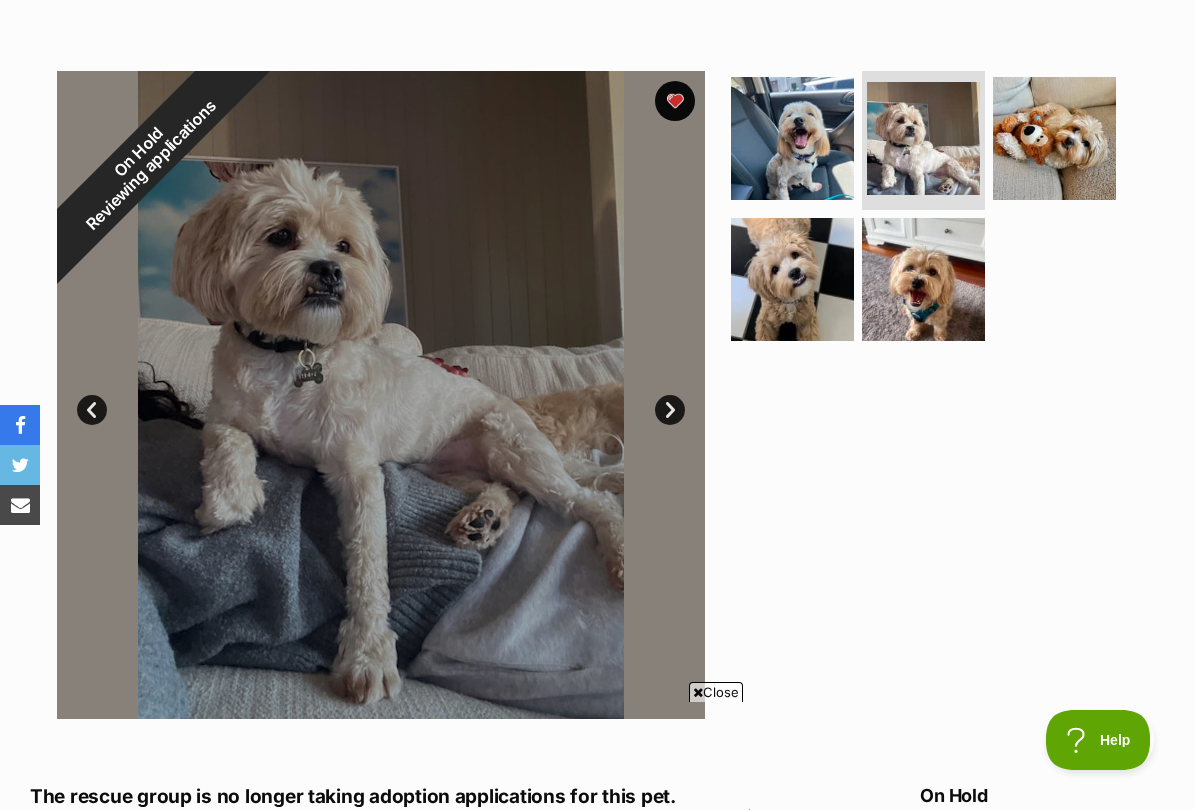 click on "Next" at bounding box center [670, 410] 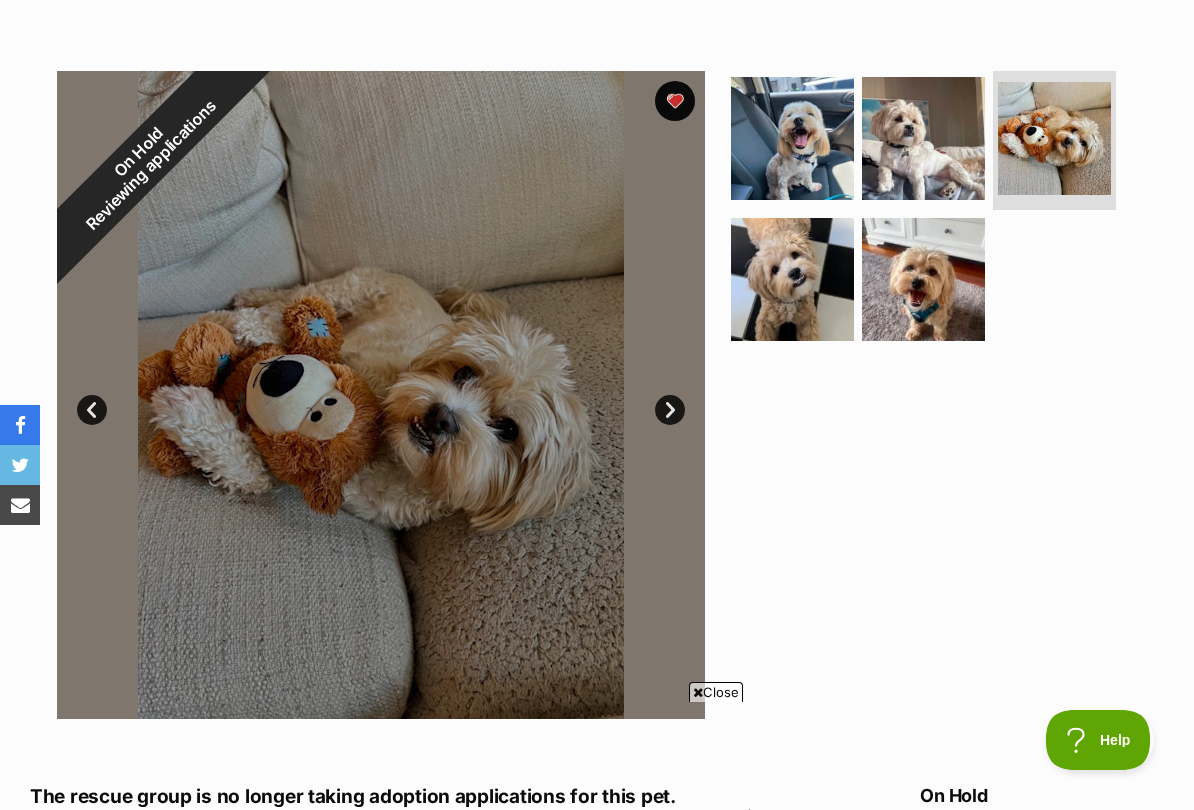 scroll, scrollTop: 0, scrollLeft: 0, axis: both 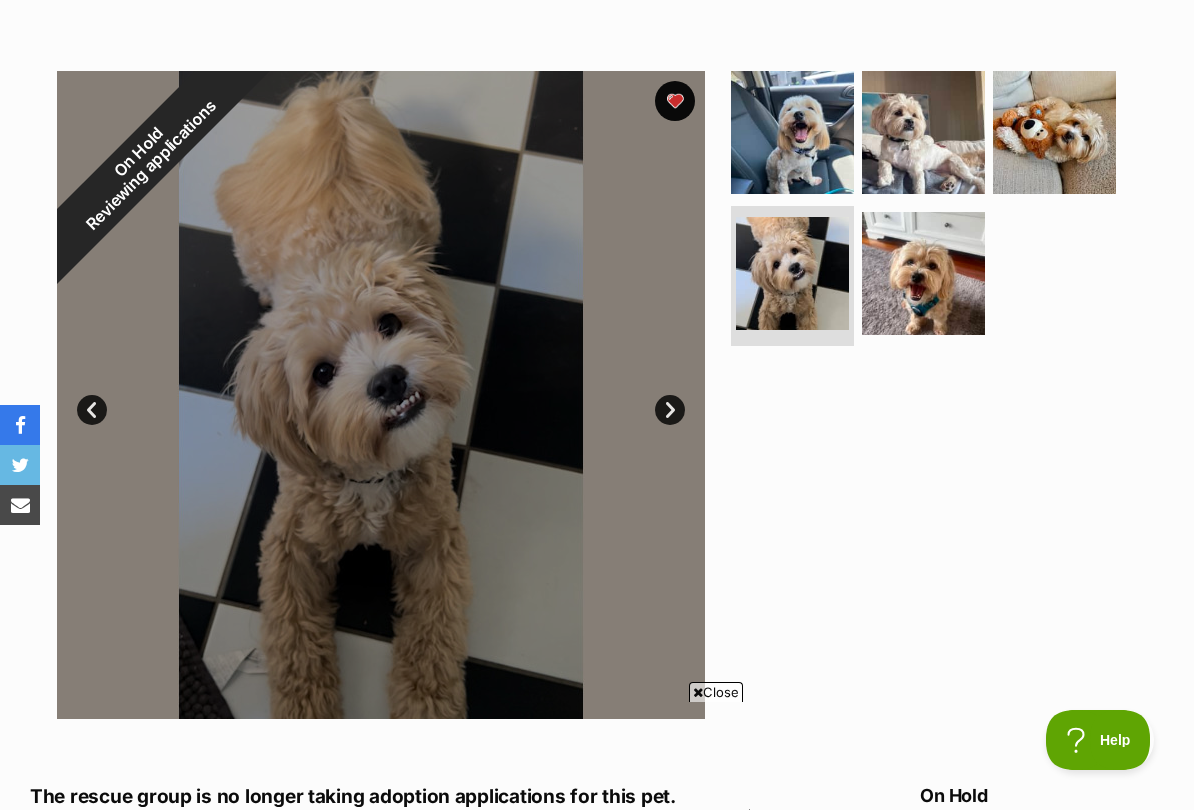 click on "Next" at bounding box center (670, 410) 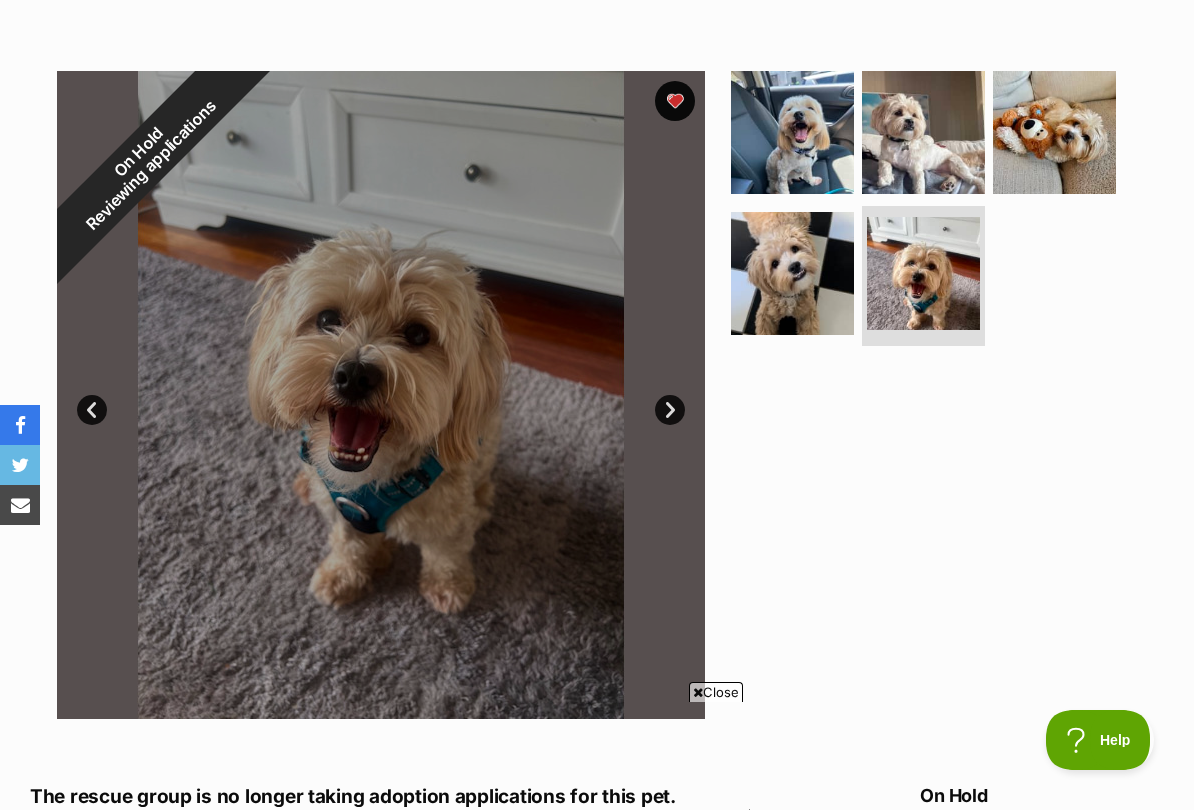 click on "Next" at bounding box center [670, 410] 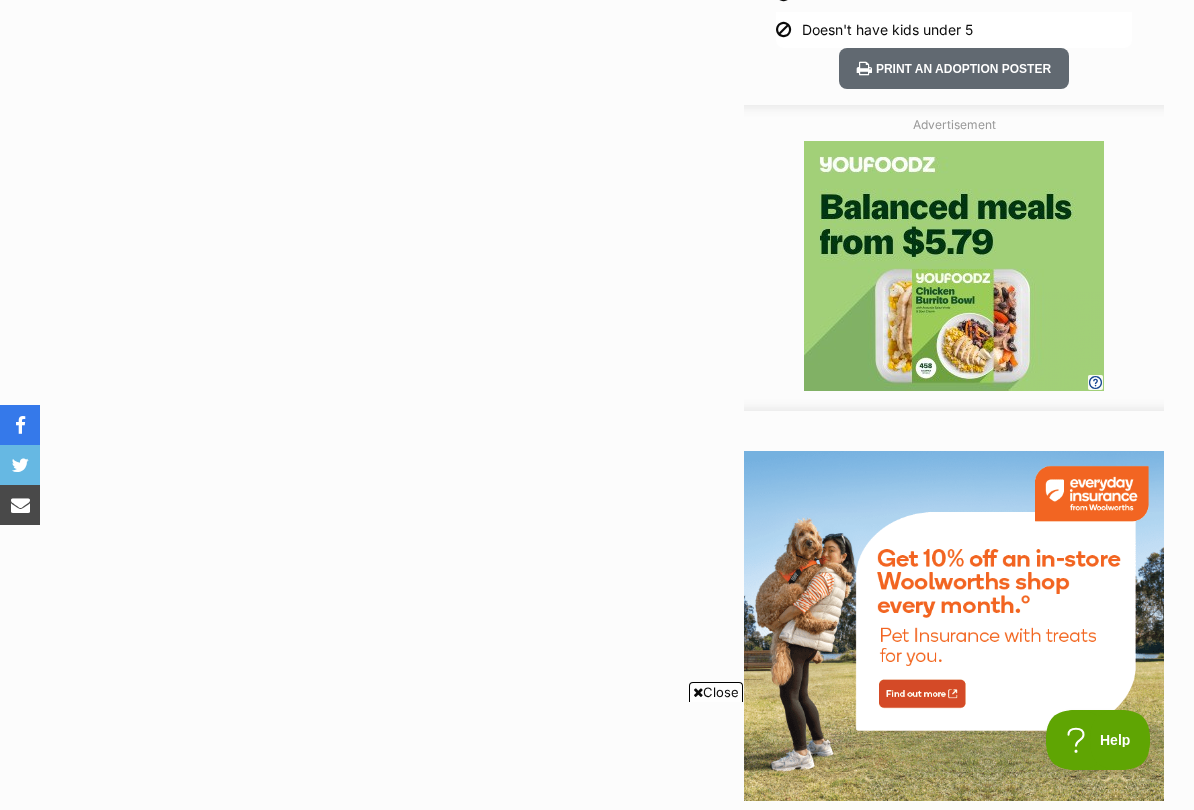 scroll, scrollTop: 1861, scrollLeft: 0, axis: vertical 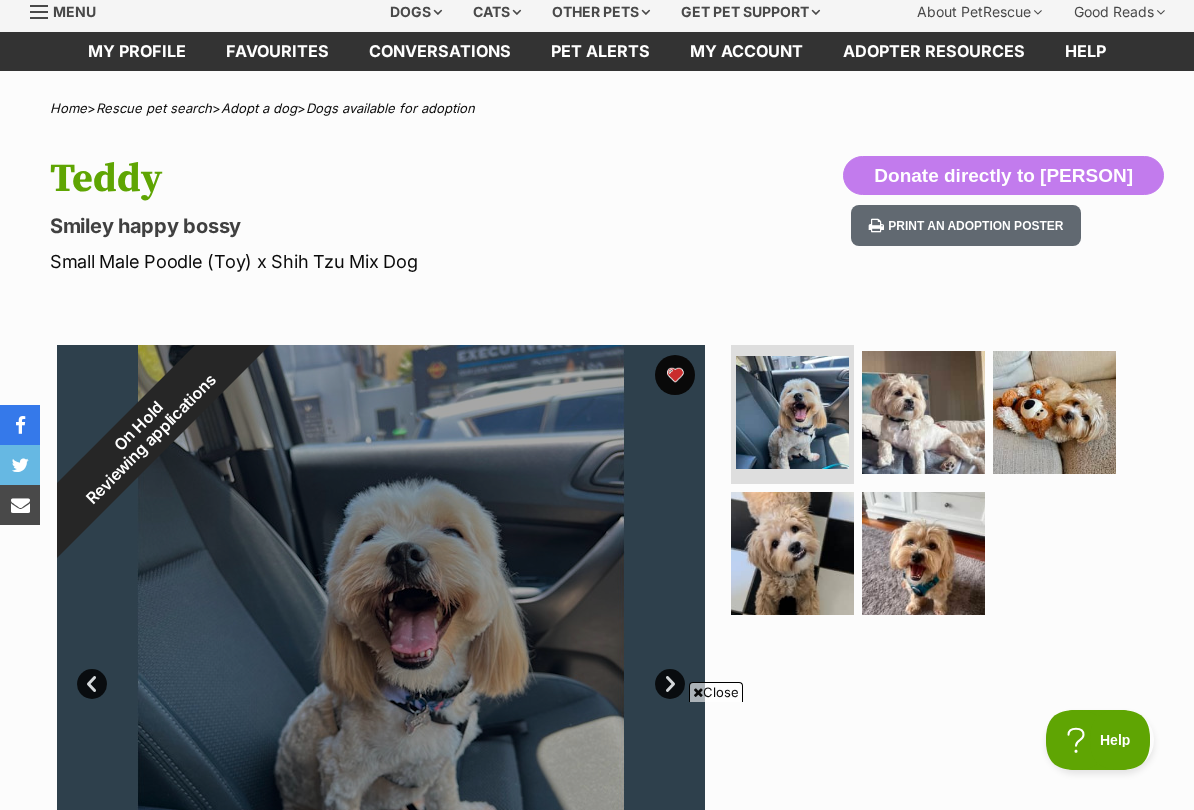 click at bounding box center [1054, 412] 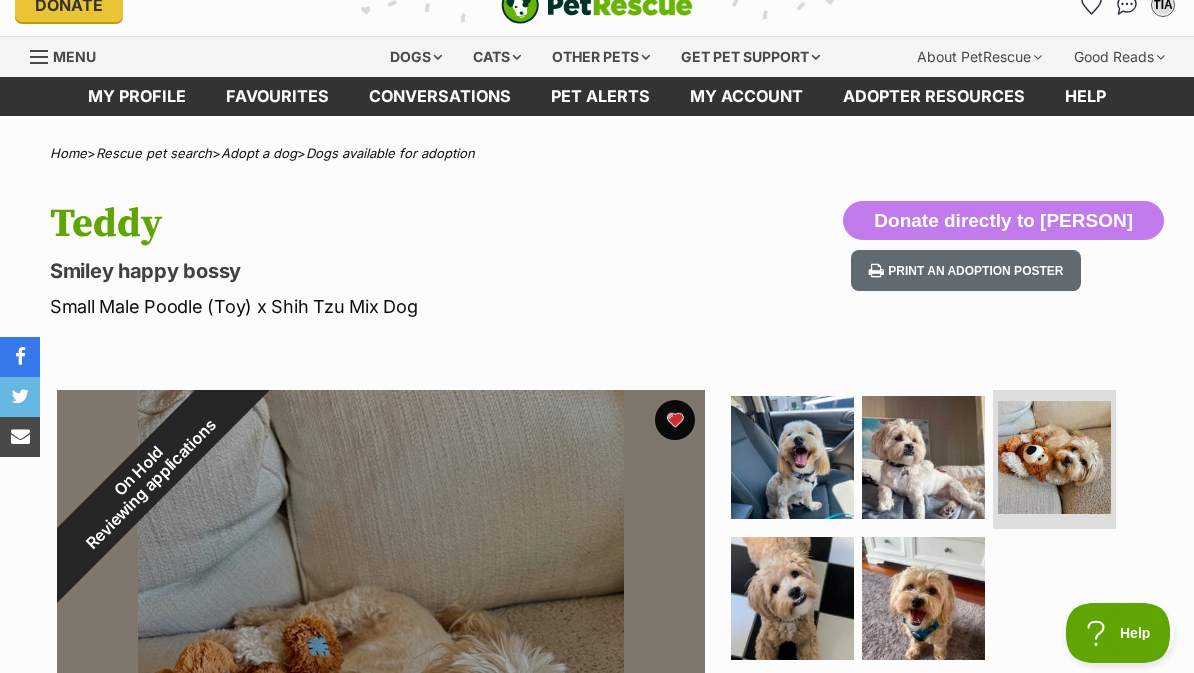 scroll, scrollTop: 0, scrollLeft: 0, axis: both 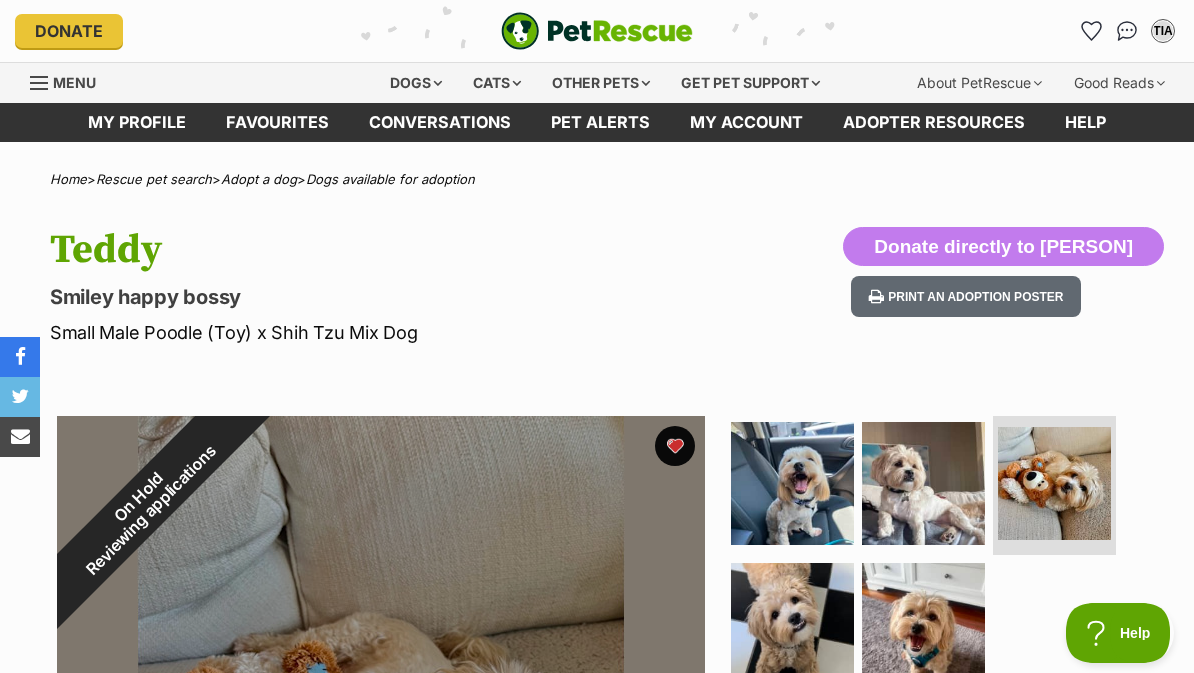 click at bounding box center [1091, 31] 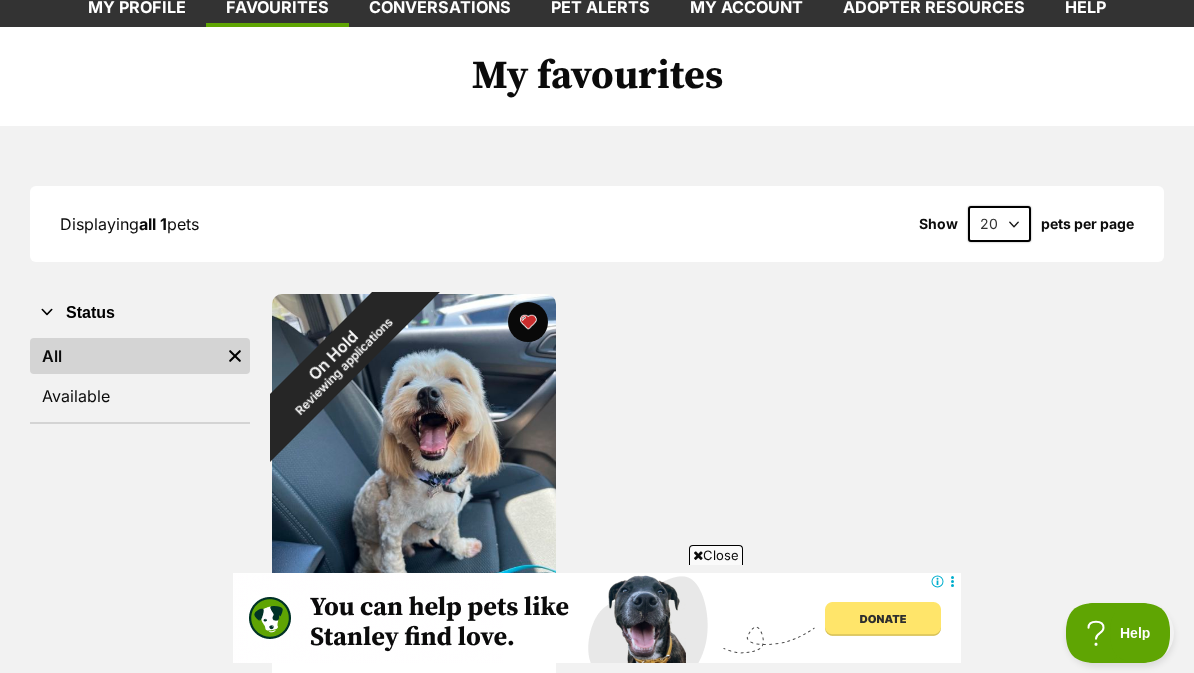 scroll, scrollTop: 0, scrollLeft: 0, axis: both 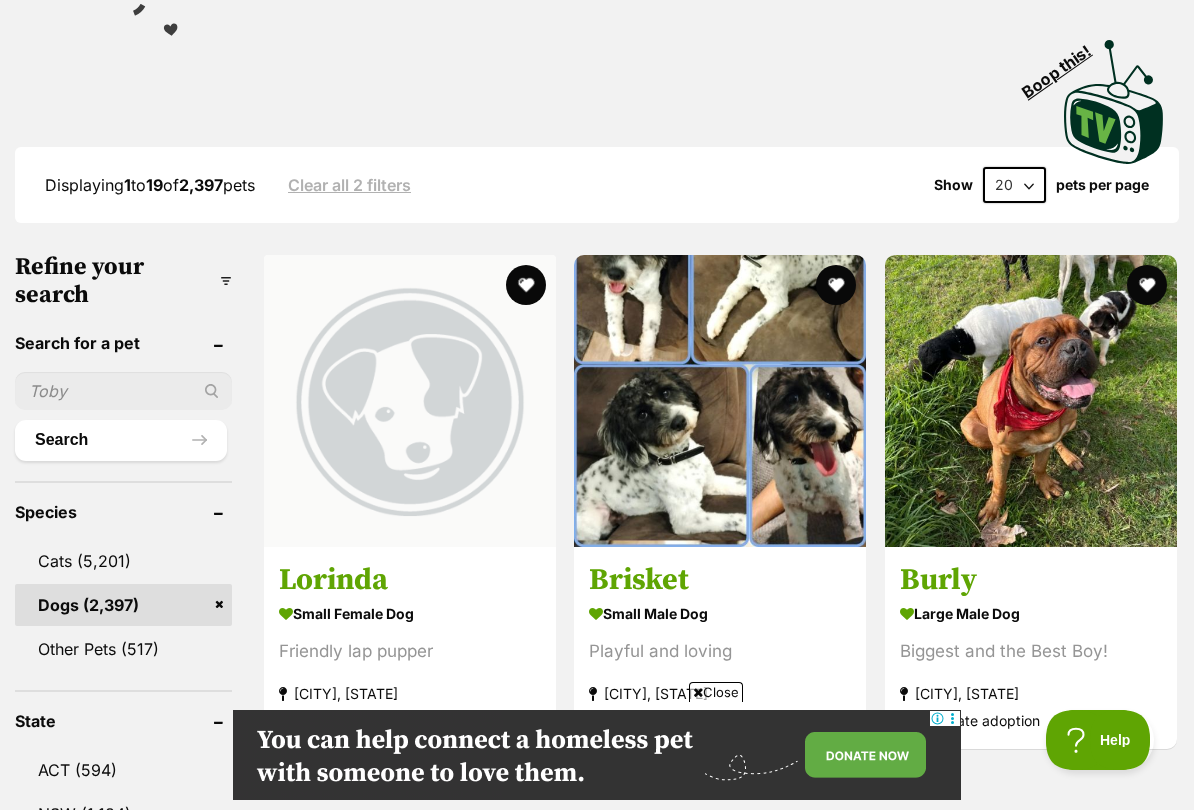 click on "small male Dog" at bounding box center [720, 614] 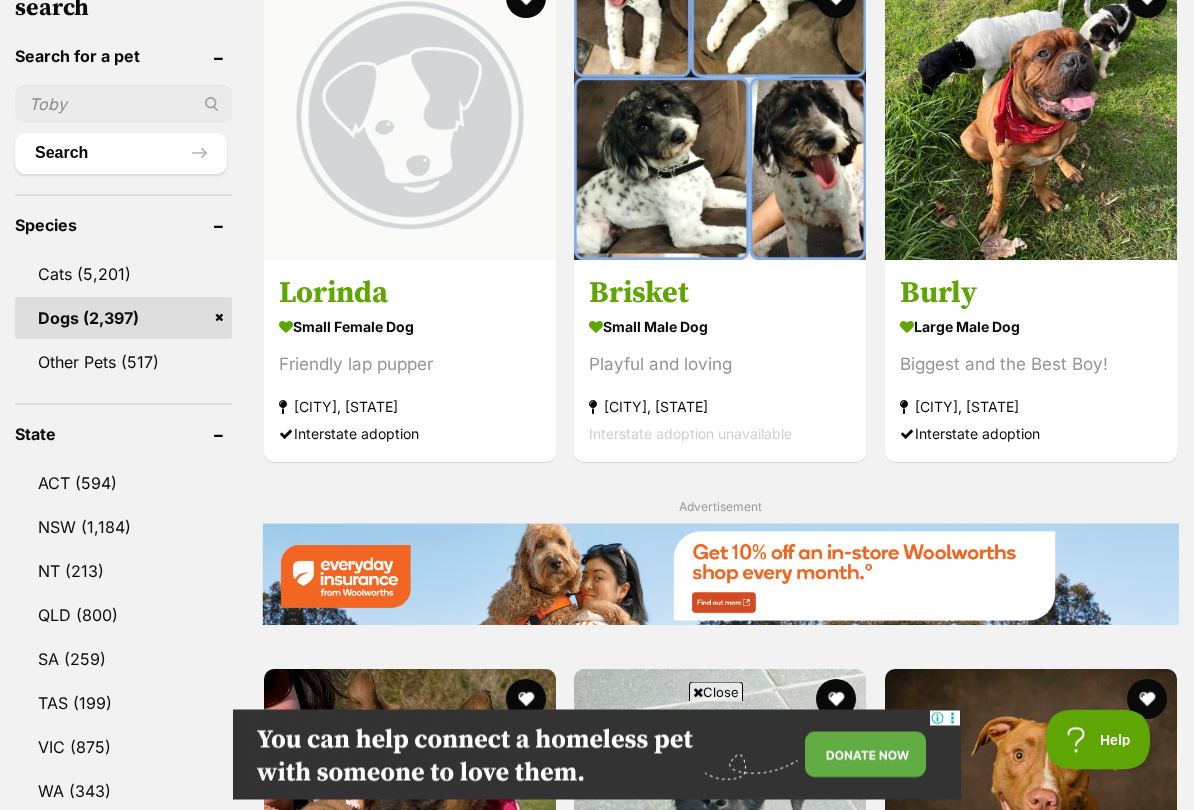 scroll, scrollTop: 685, scrollLeft: 0, axis: vertical 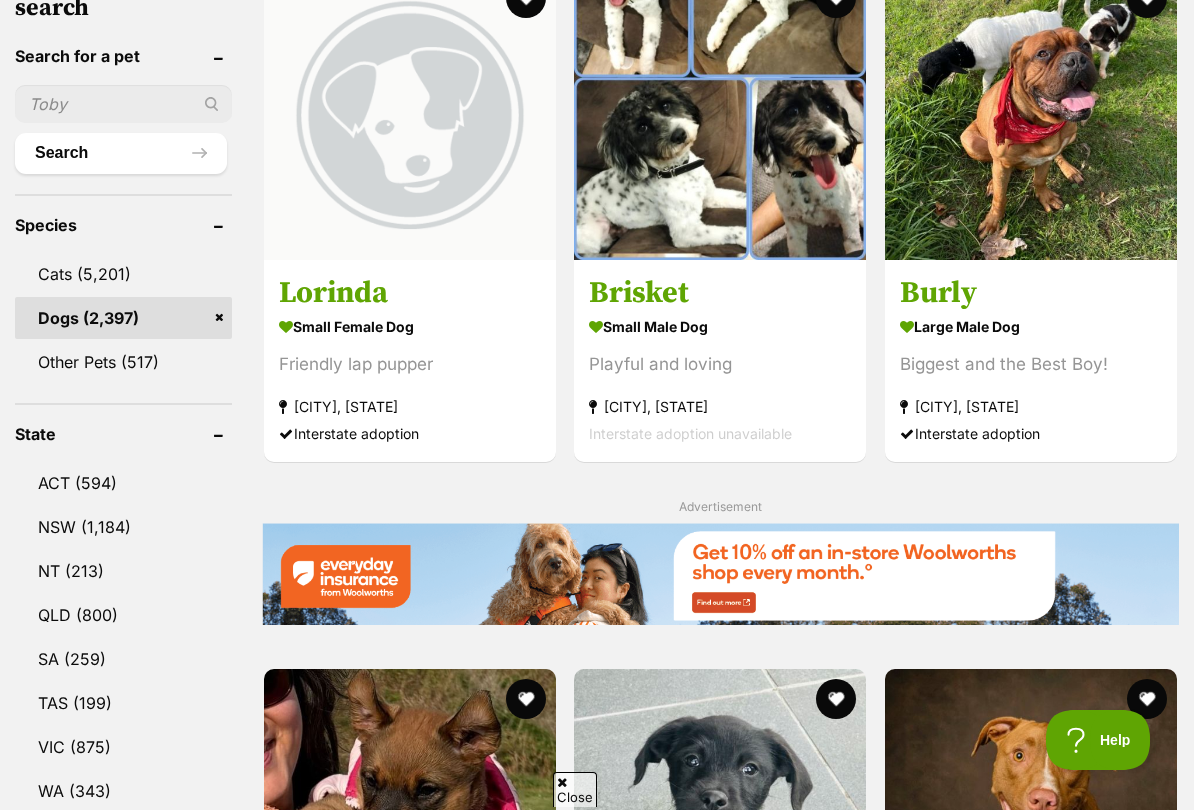 click on "QLD (800)" at bounding box center (123, 615) 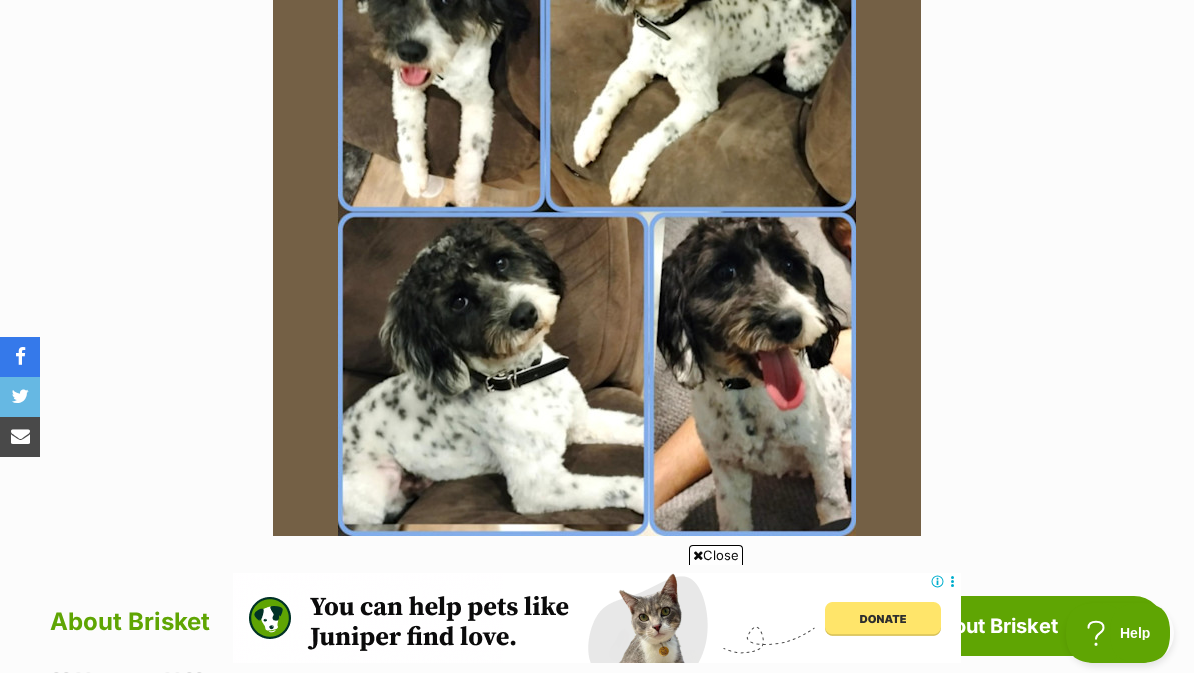 scroll, scrollTop: 460, scrollLeft: 0, axis: vertical 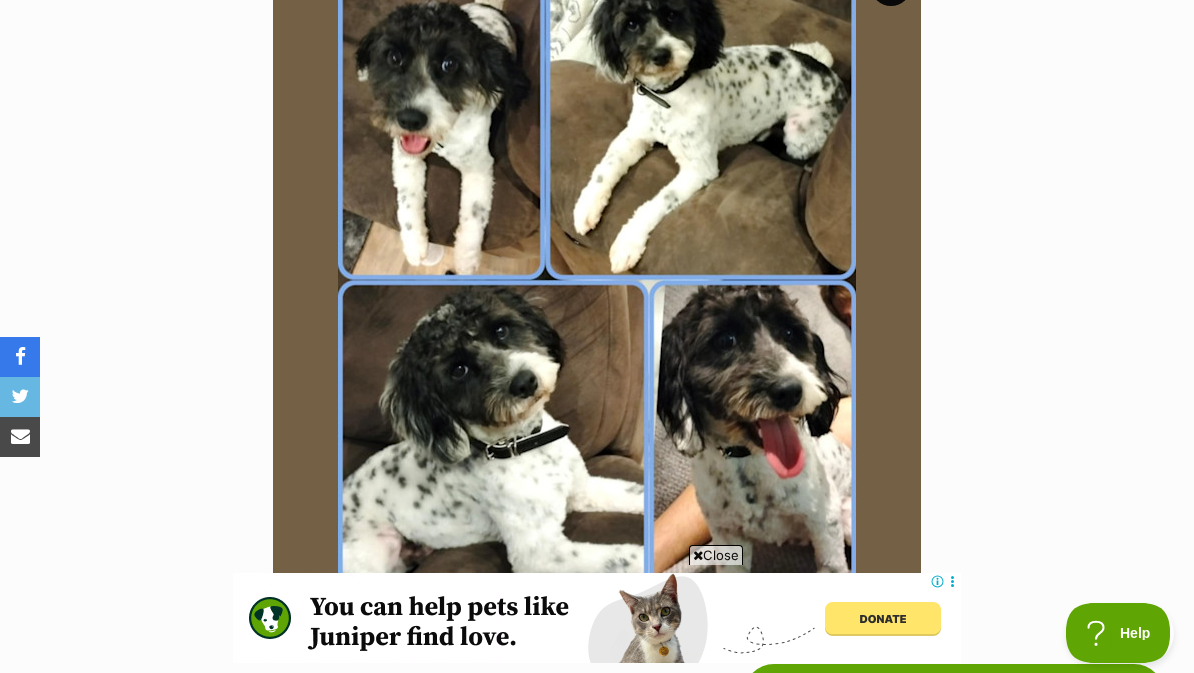 click at bounding box center (597, 280) 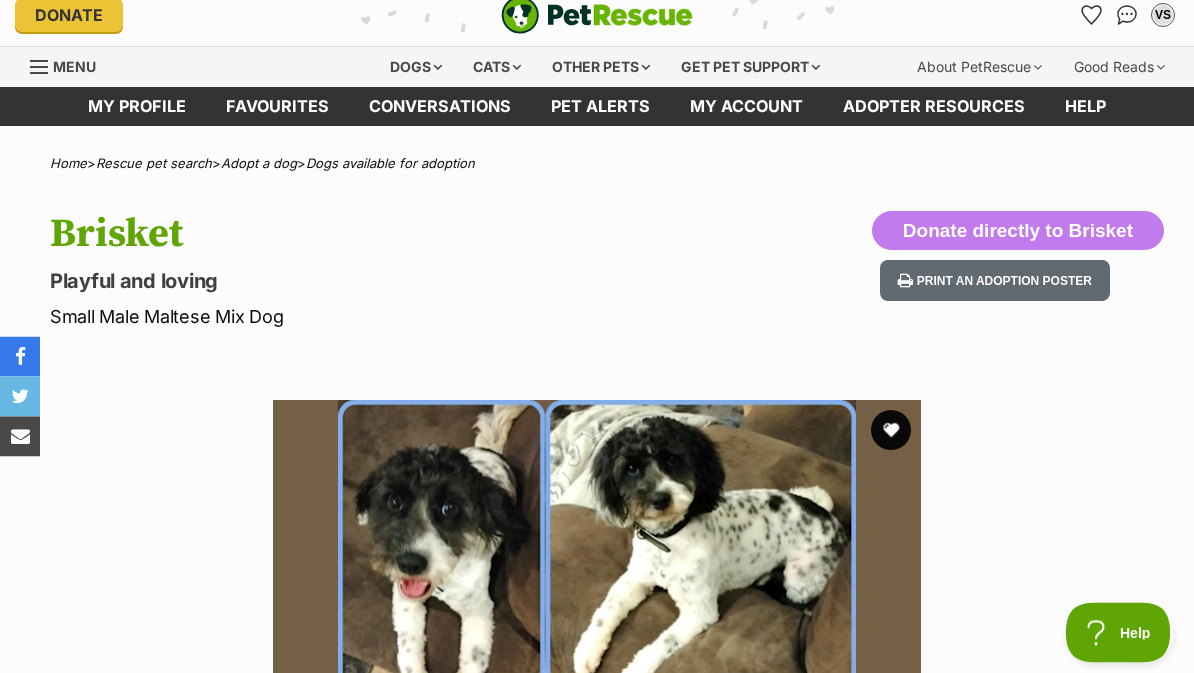 scroll, scrollTop: 0, scrollLeft: 0, axis: both 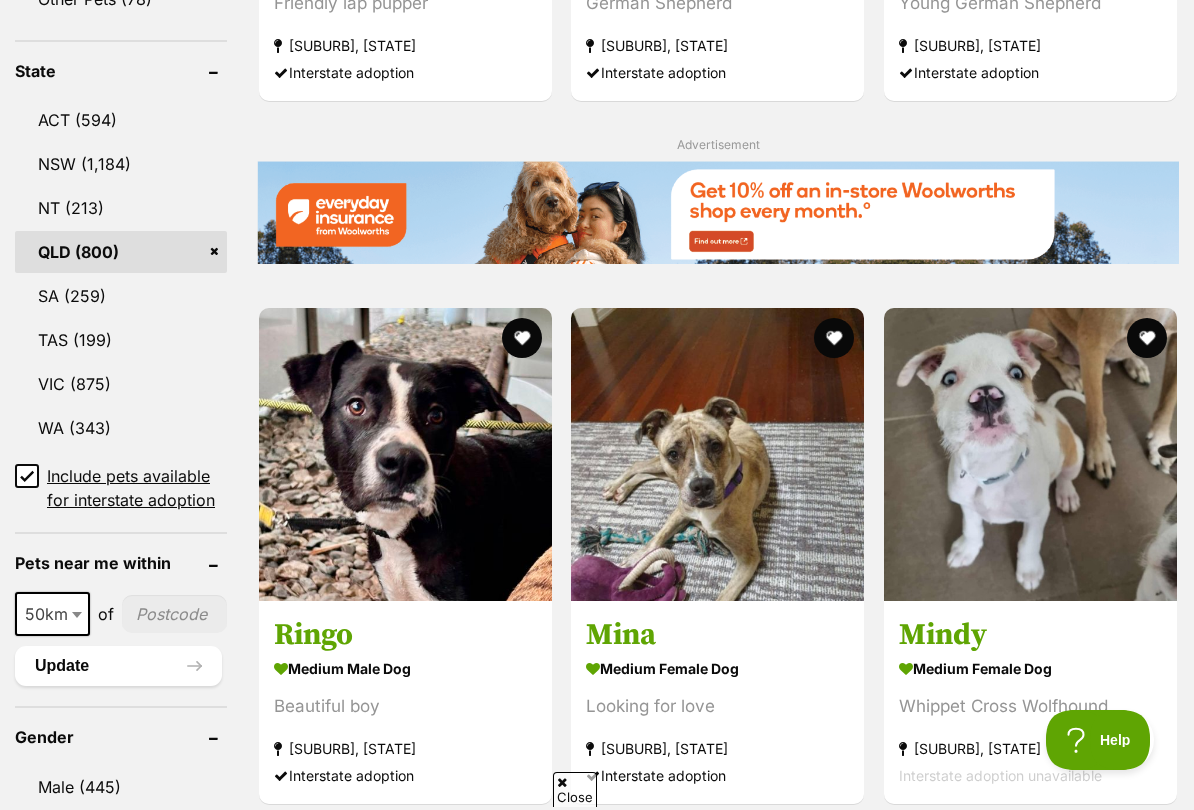 click on "Include pets available for interstate adoption" at bounding box center [27, 476] 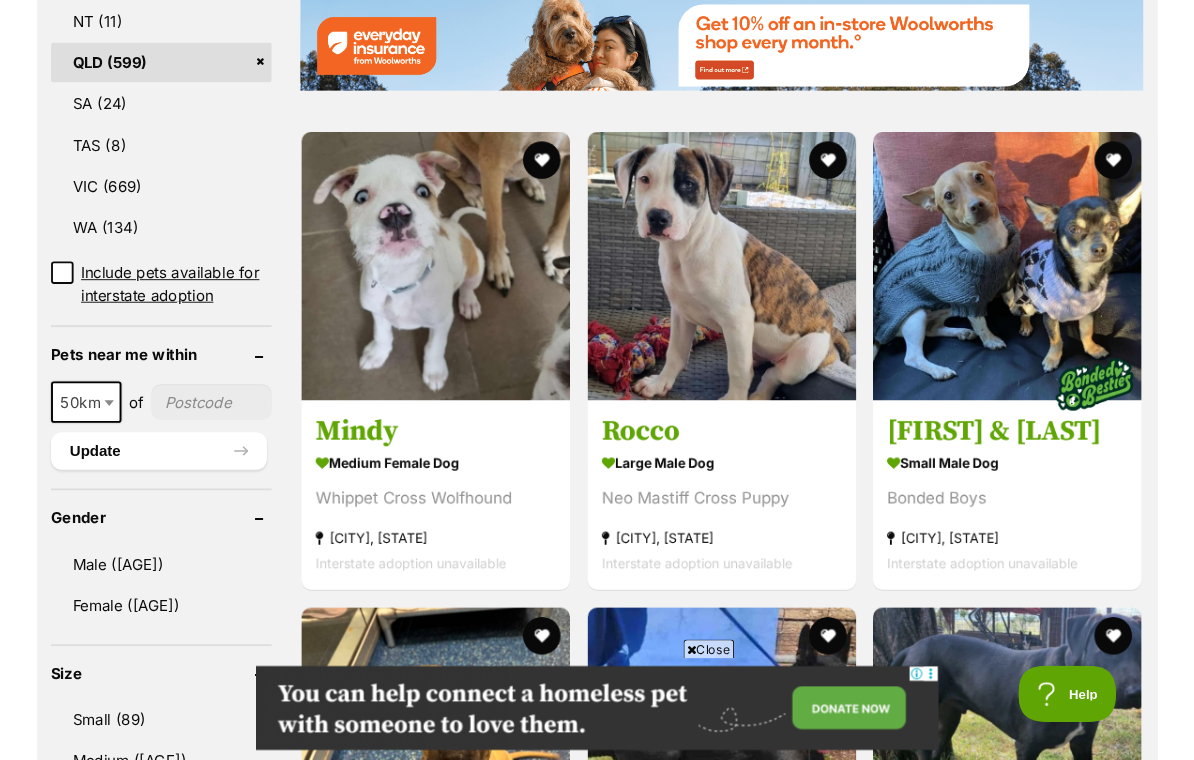 scroll, scrollTop: 1206, scrollLeft: 0, axis: vertical 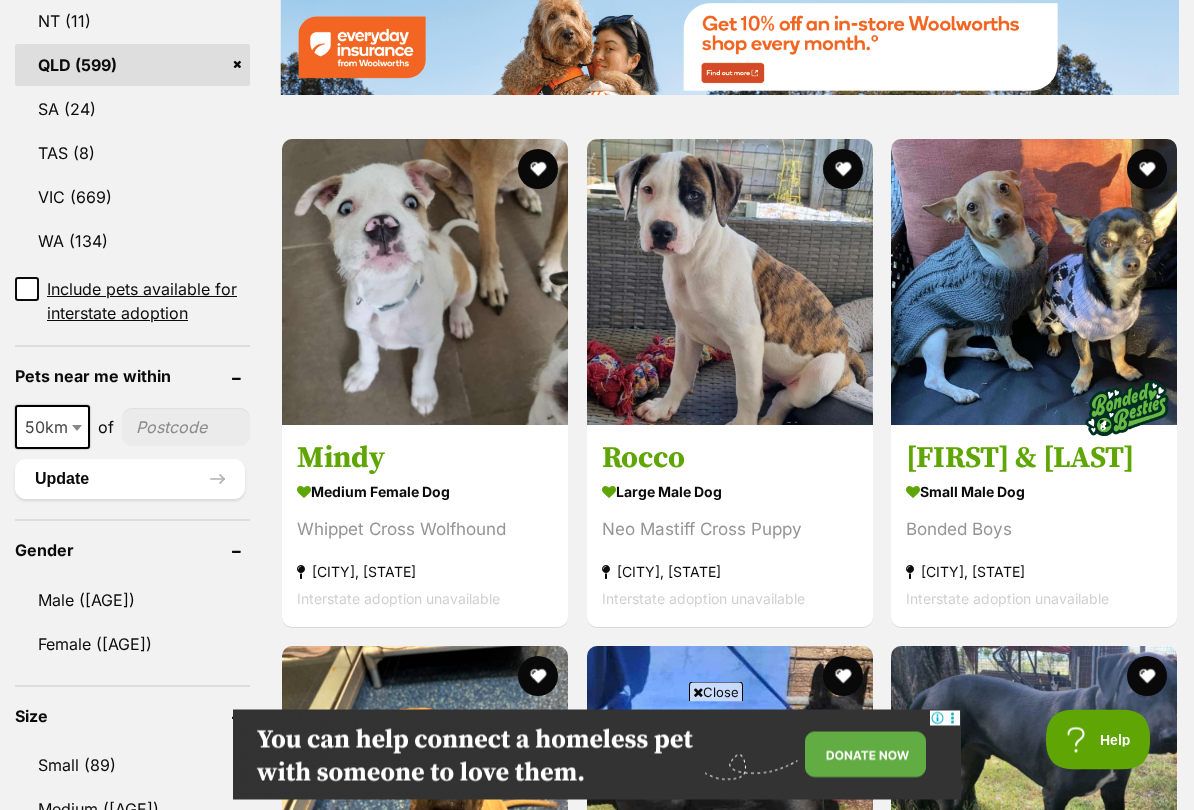 click at bounding box center [186, 428] 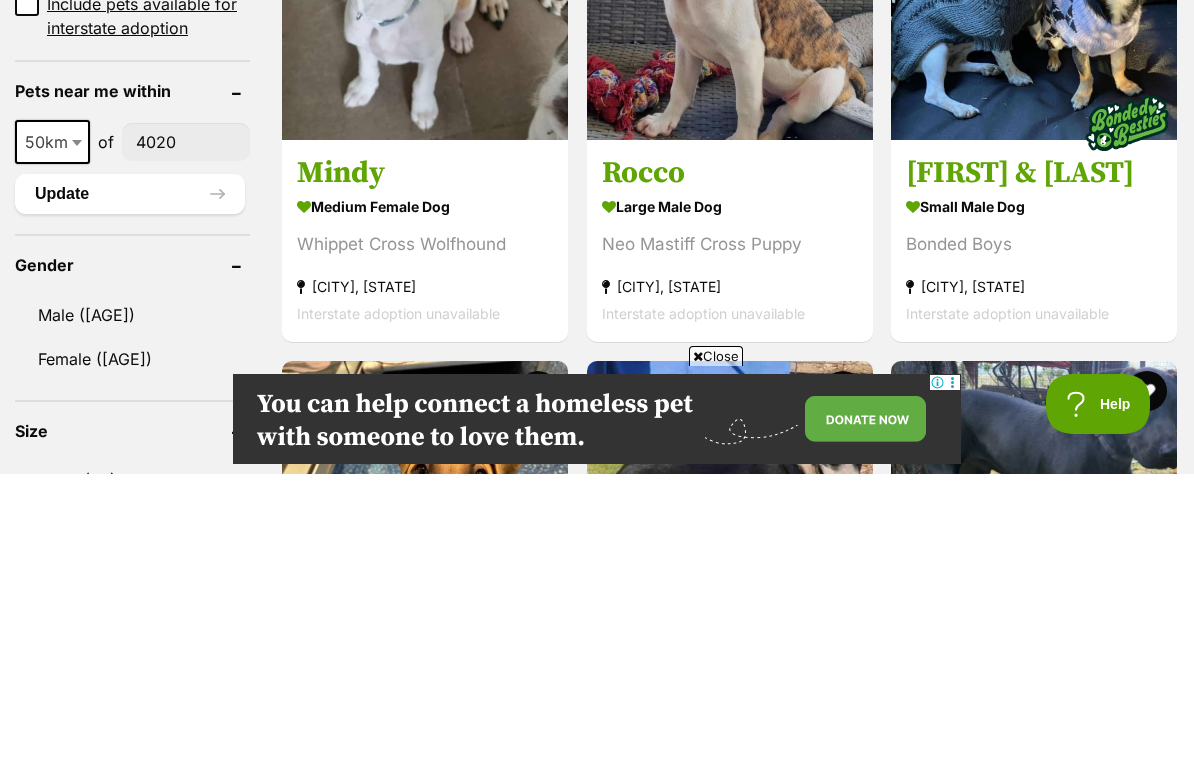 type on "4020" 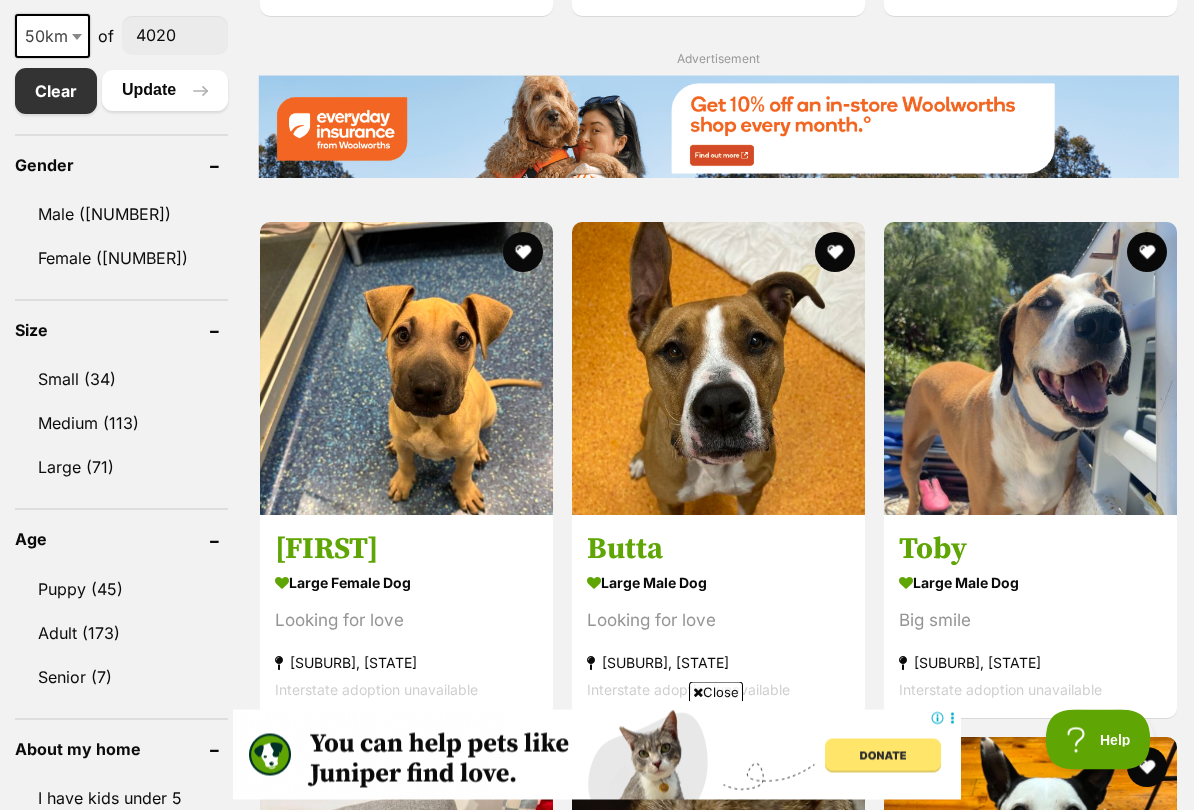 scroll, scrollTop: 1133, scrollLeft: 0, axis: vertical 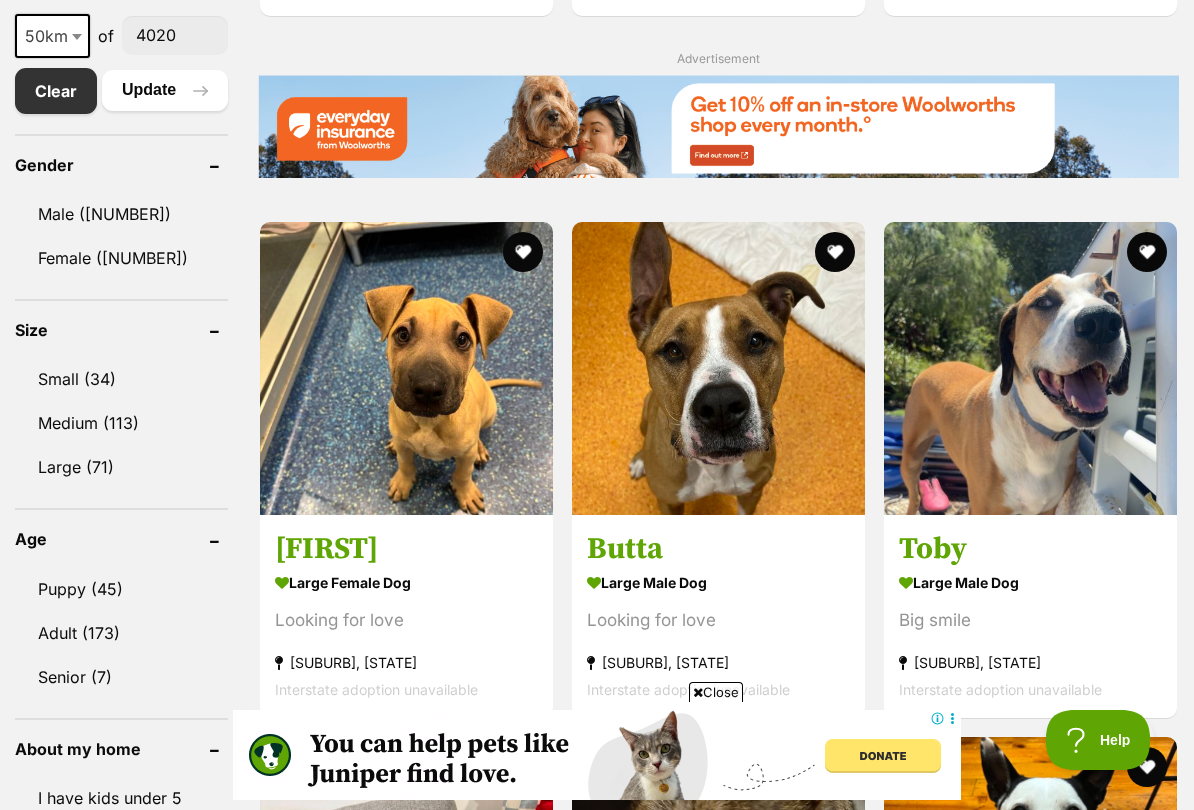 click on "Small (34)" at bounding box center [121, 379] 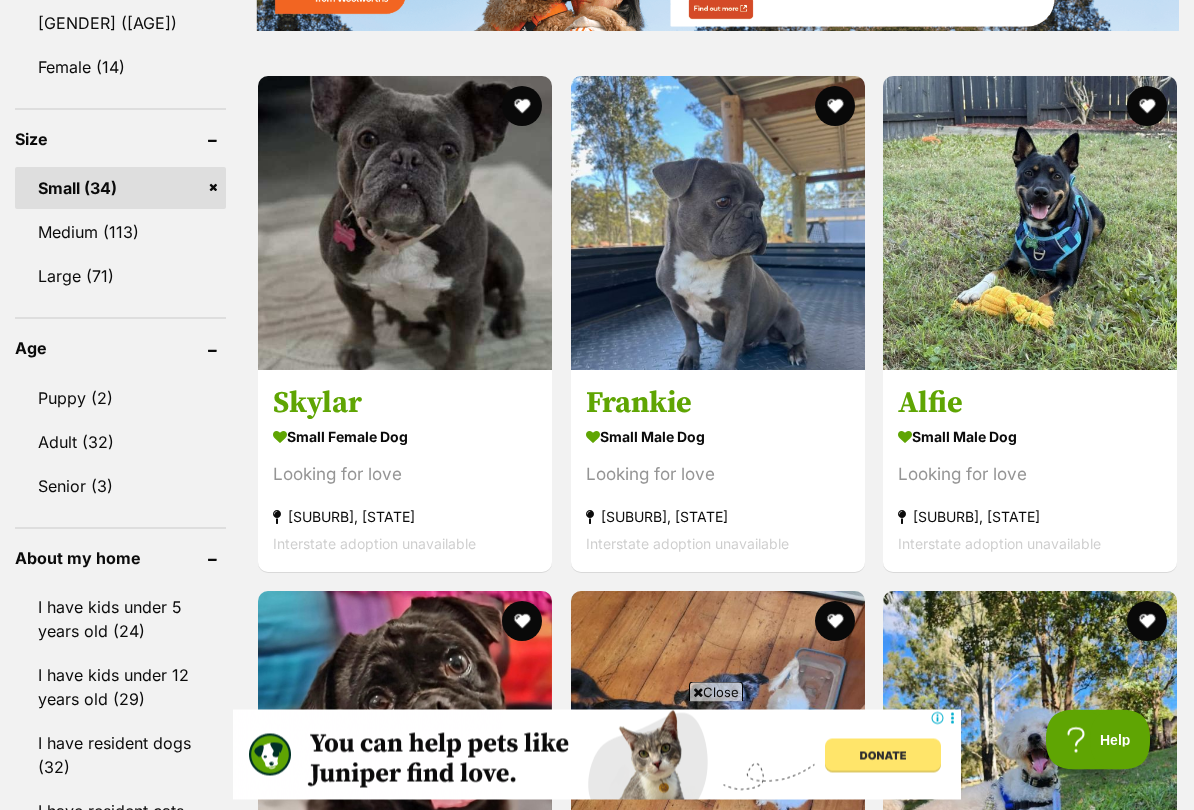 scroll, scrollTop: 1281, scrollLeft: 0, axis: vertical 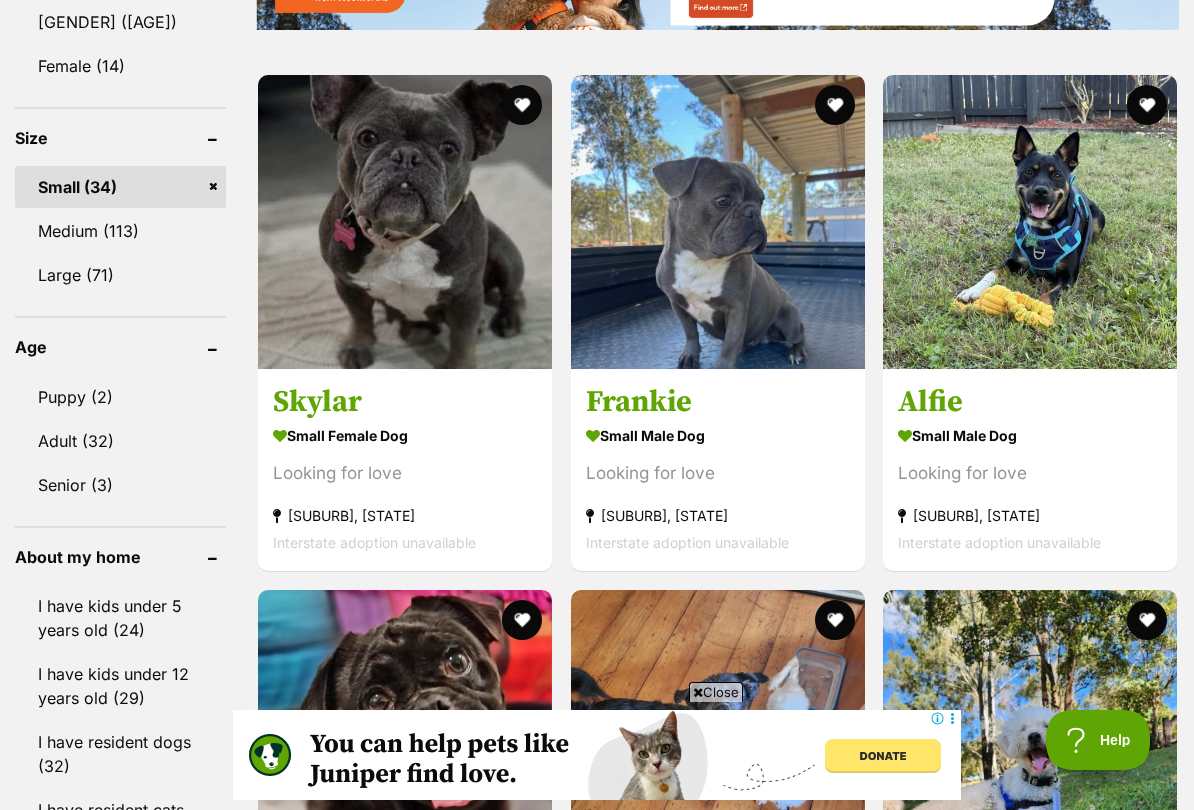 click on "Adult (32)" at bounding box center (120, 441) 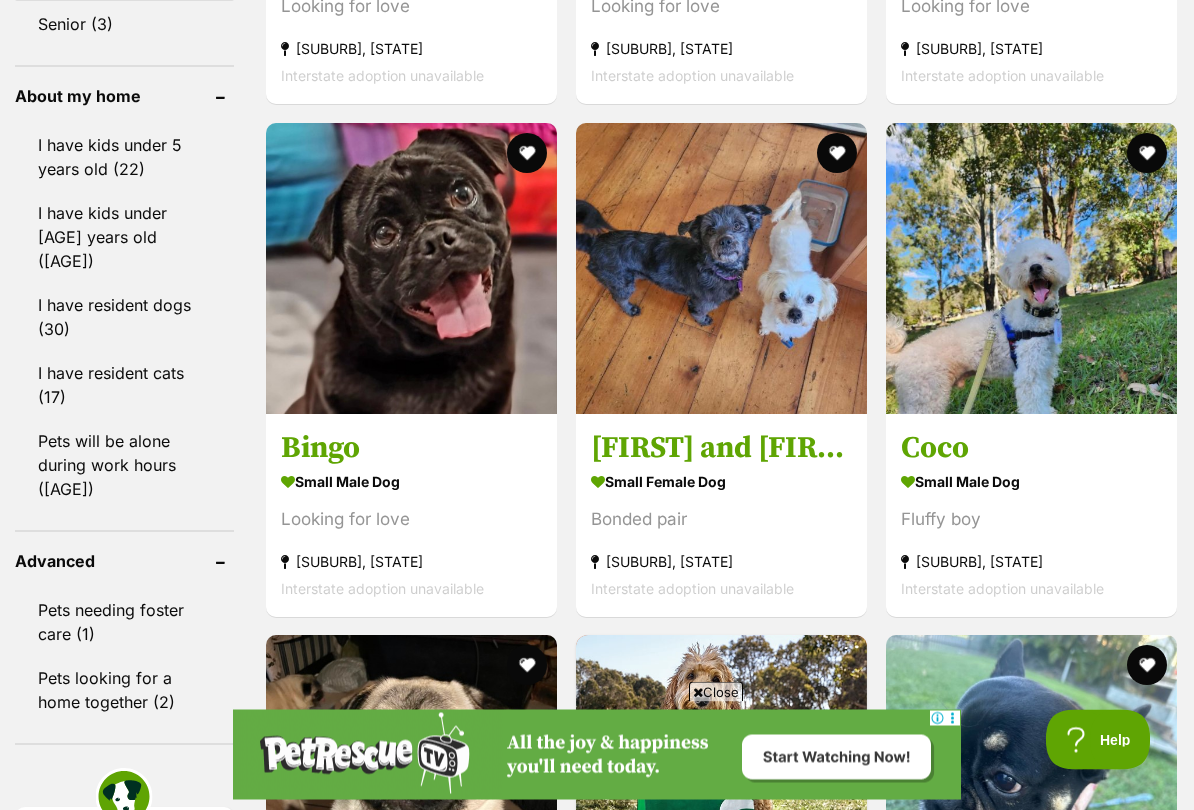 scroll, scrollTop: 1743, scrollLeft: 0, axis: vertical 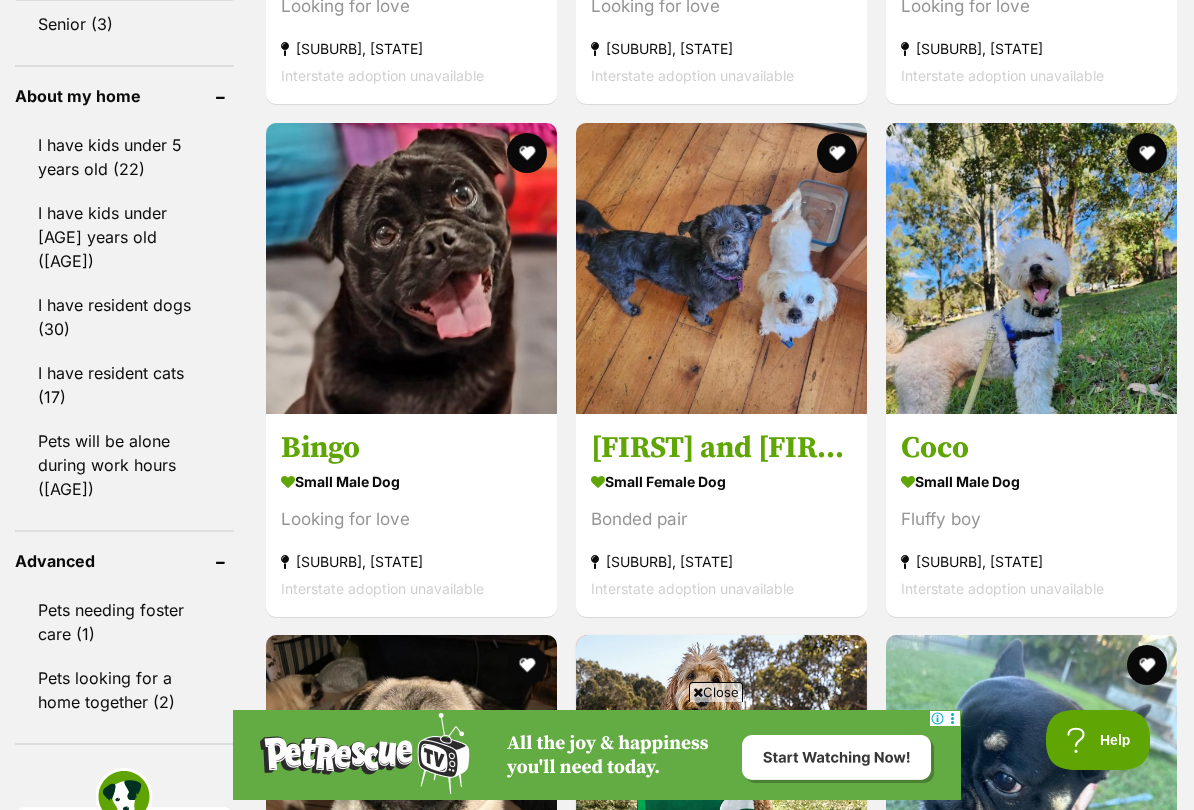 click on "small male Dog" at bounding box center [1031, 480] 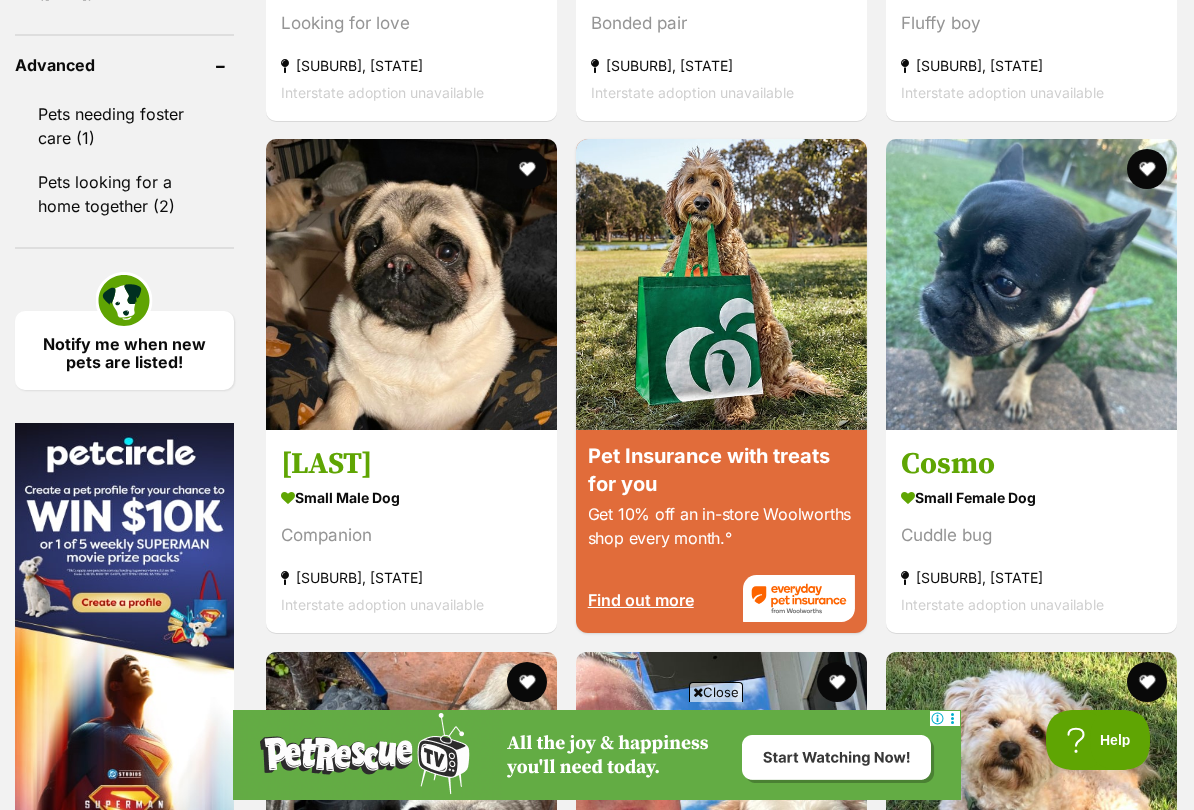 scroll, scrollTop: 2288, scrollLeft: 0, axis: vertical 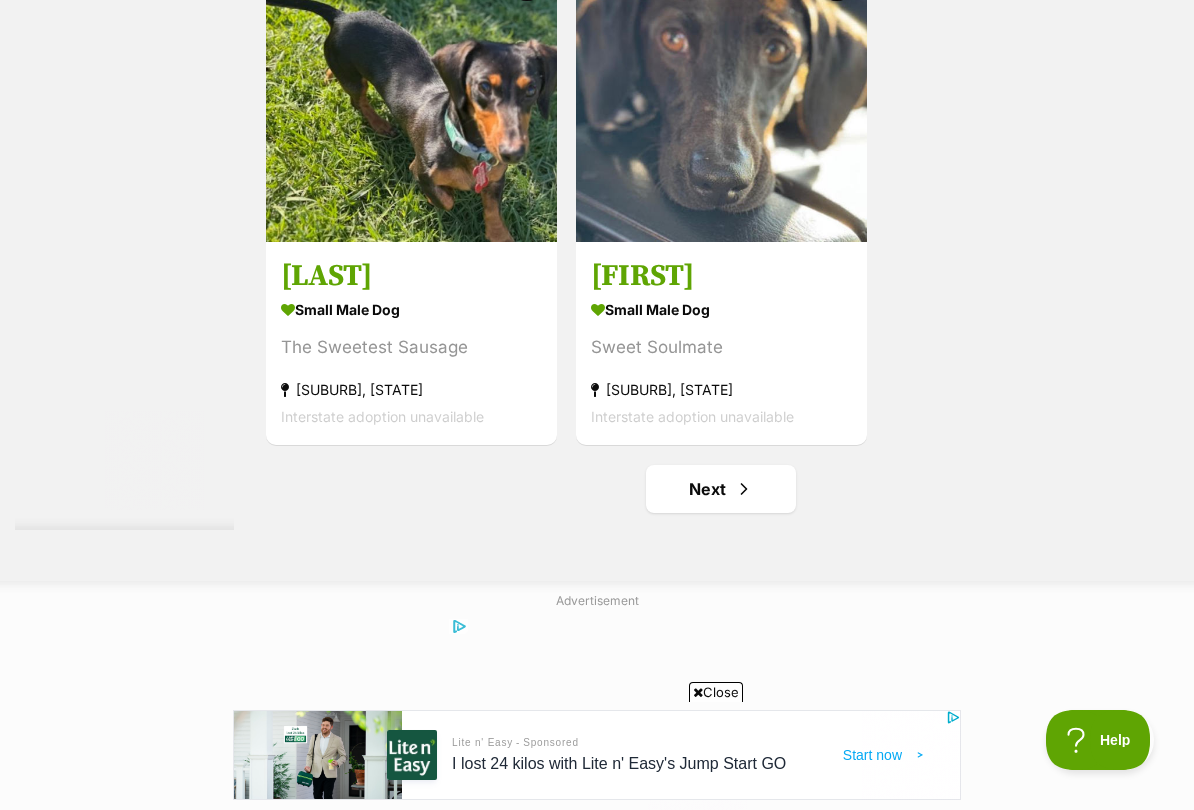 click on "Next" at bounding box center [721, 489] 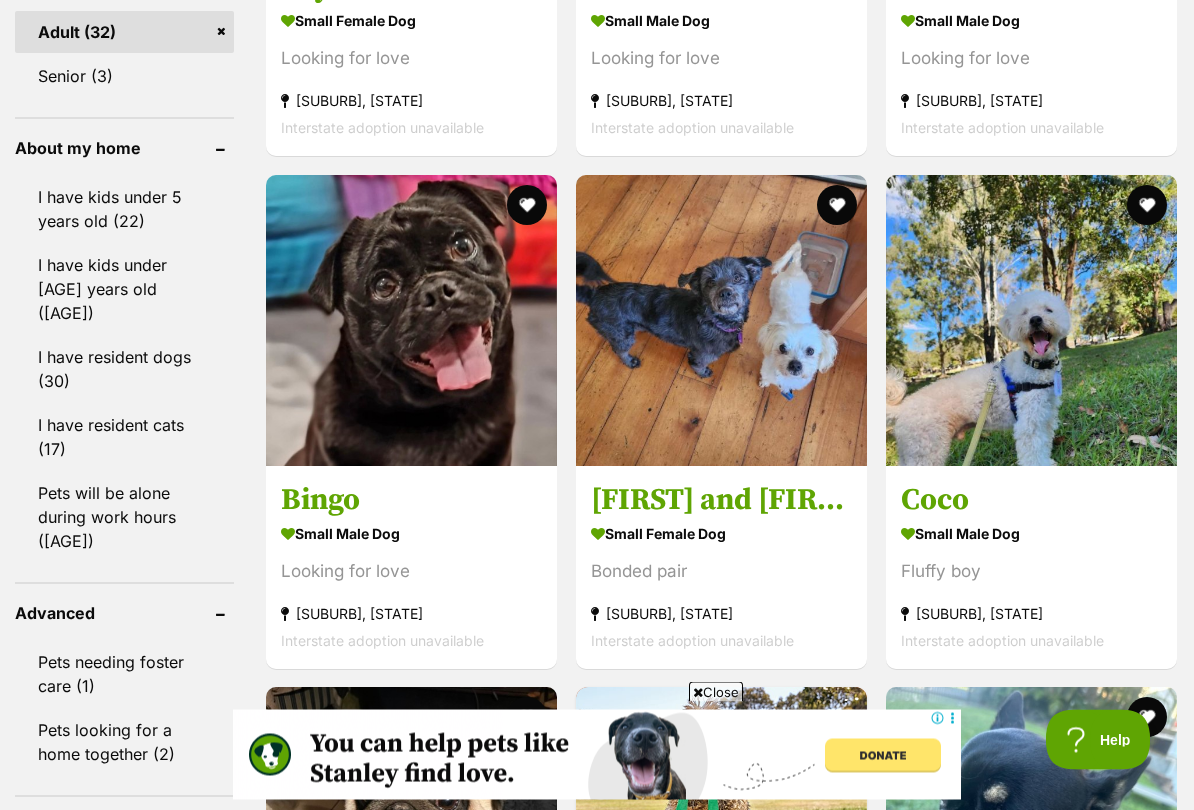 scroll, scrollTop: 1691, scrollLeft: 0, axis: vertical 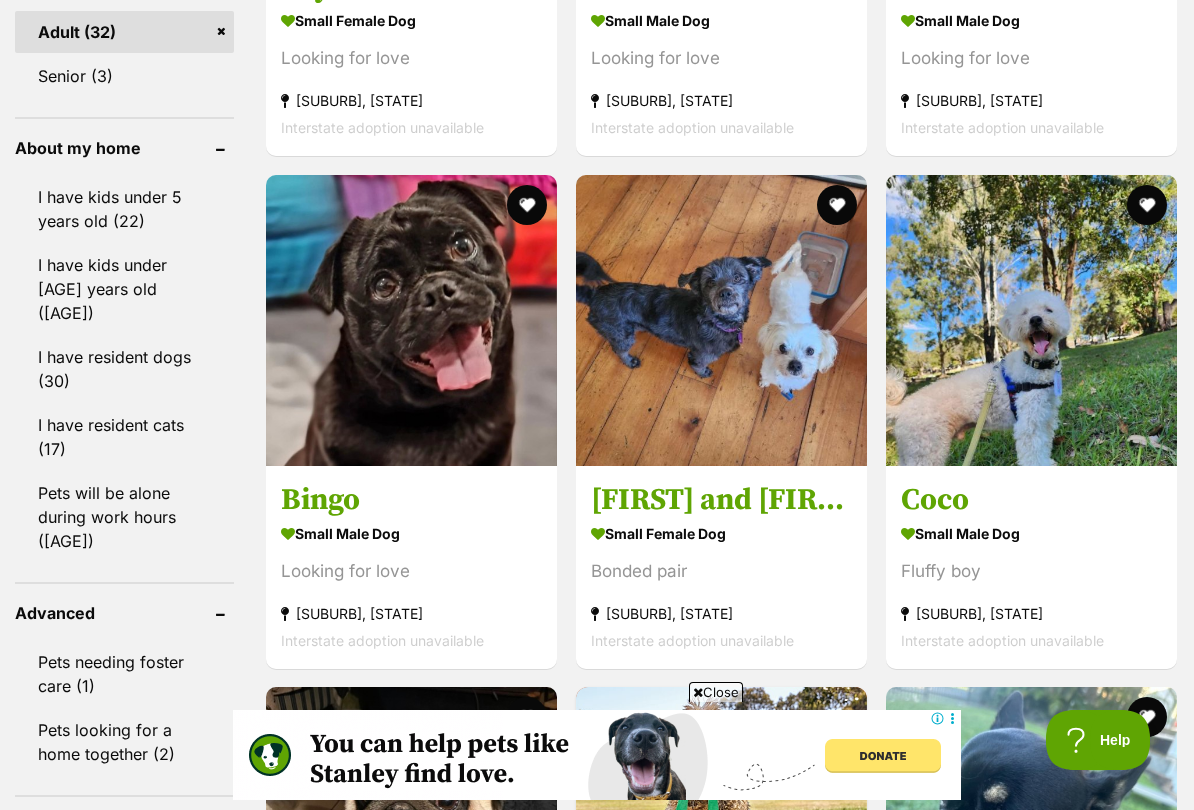 click at bounding box center (1031, 320) 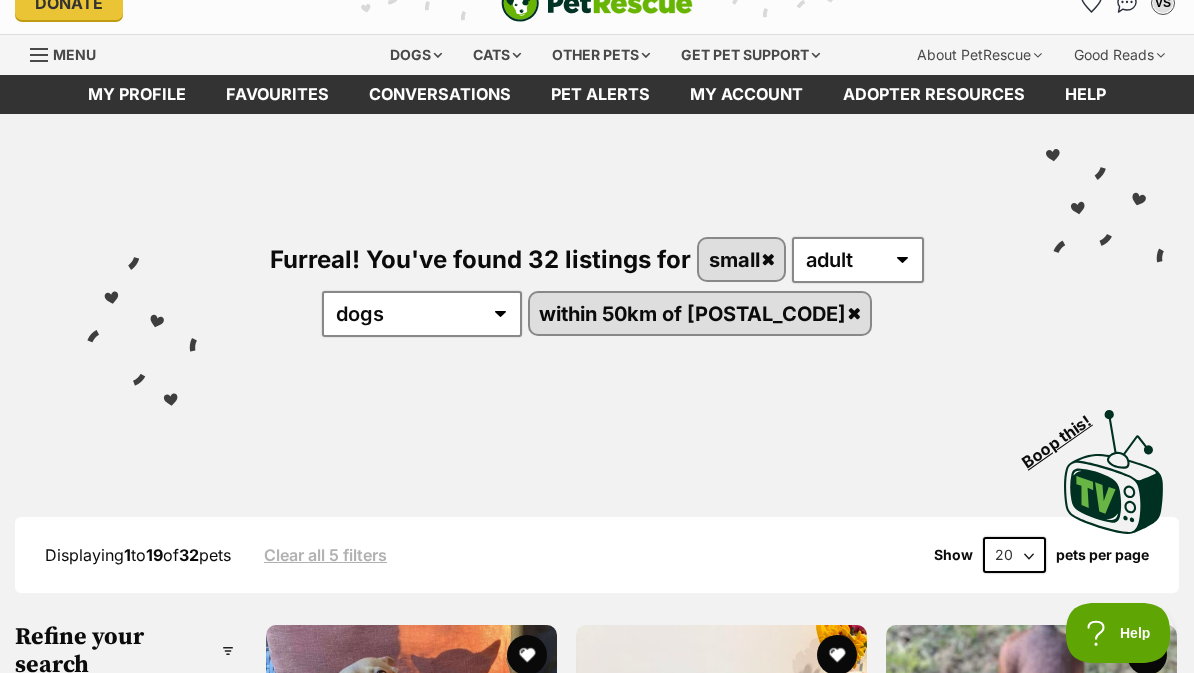 scroll, scrollTop: 0, scrollLeft: 0, axis: both 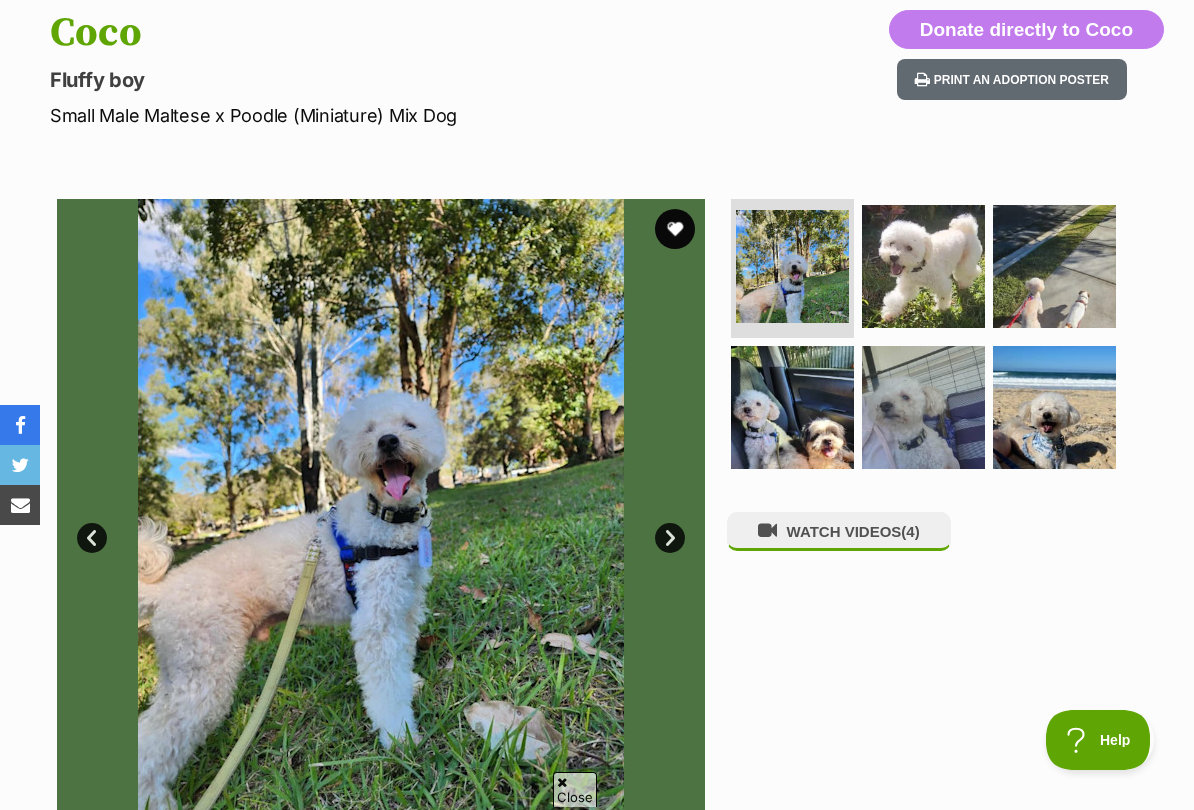 click at bounding box center (923, 266) 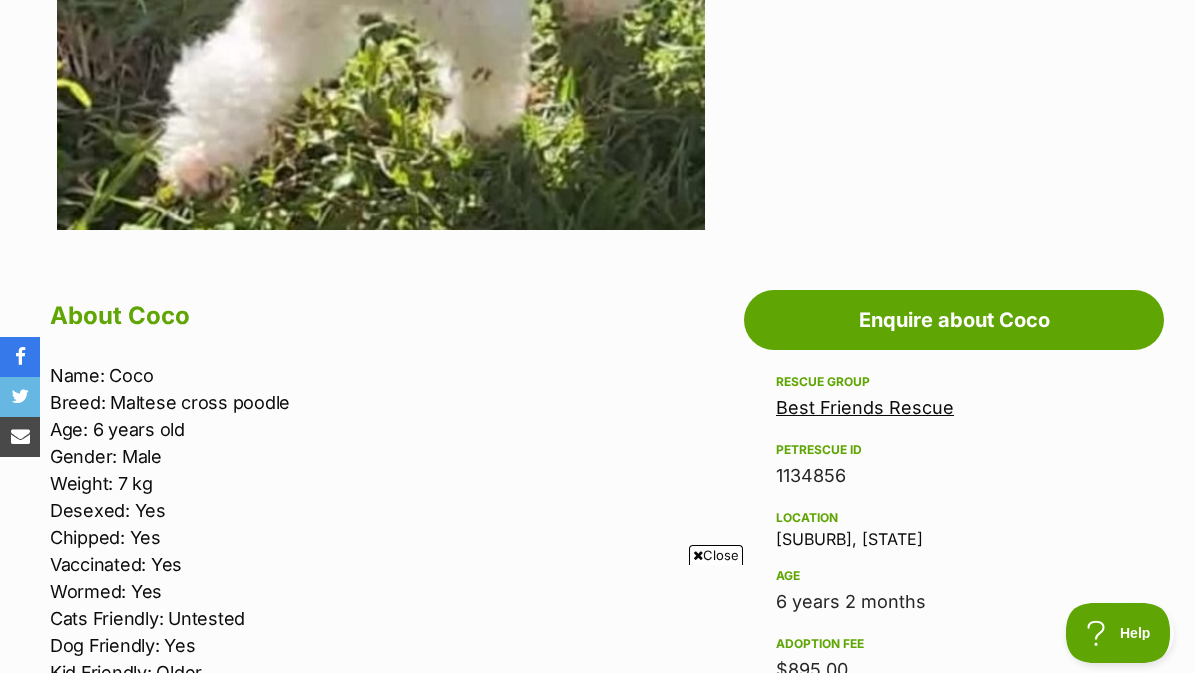 scroll, scrollTop: 804, scrollLeft: 0, axis: vertical 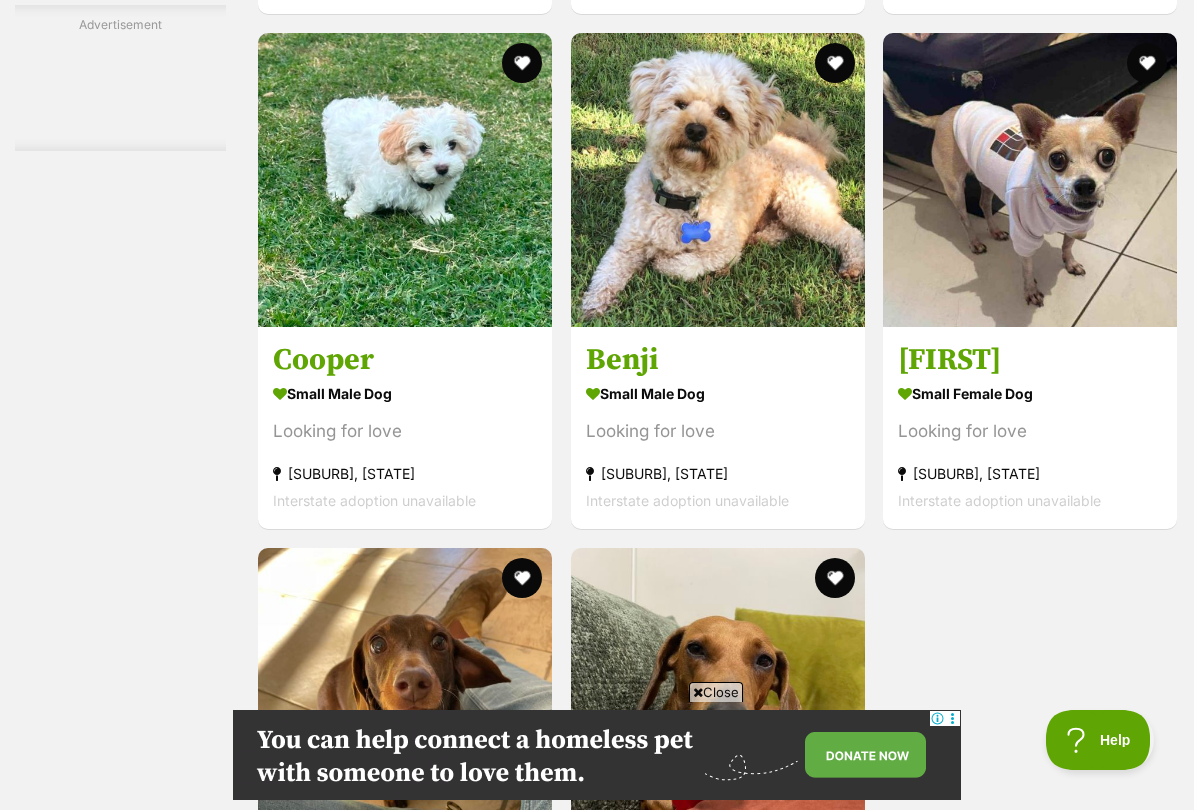 click at bounding box center (405, 180) 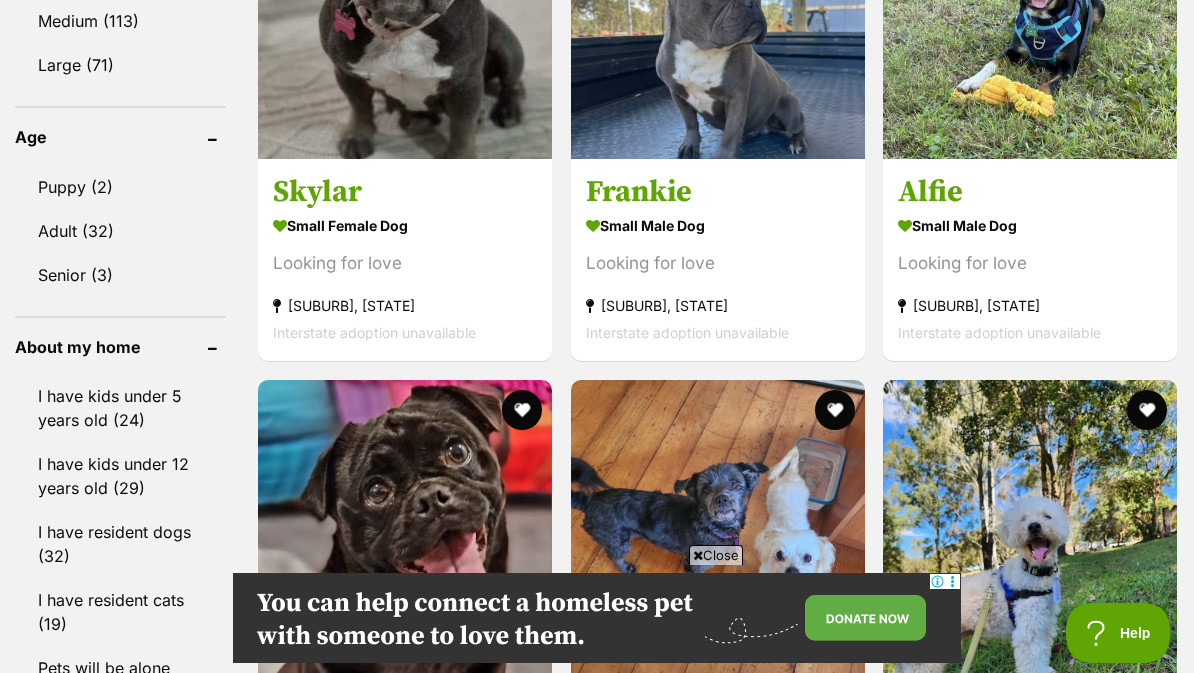scroll, scrollTop: 1489, scrollLeft: 0, axis: vertical 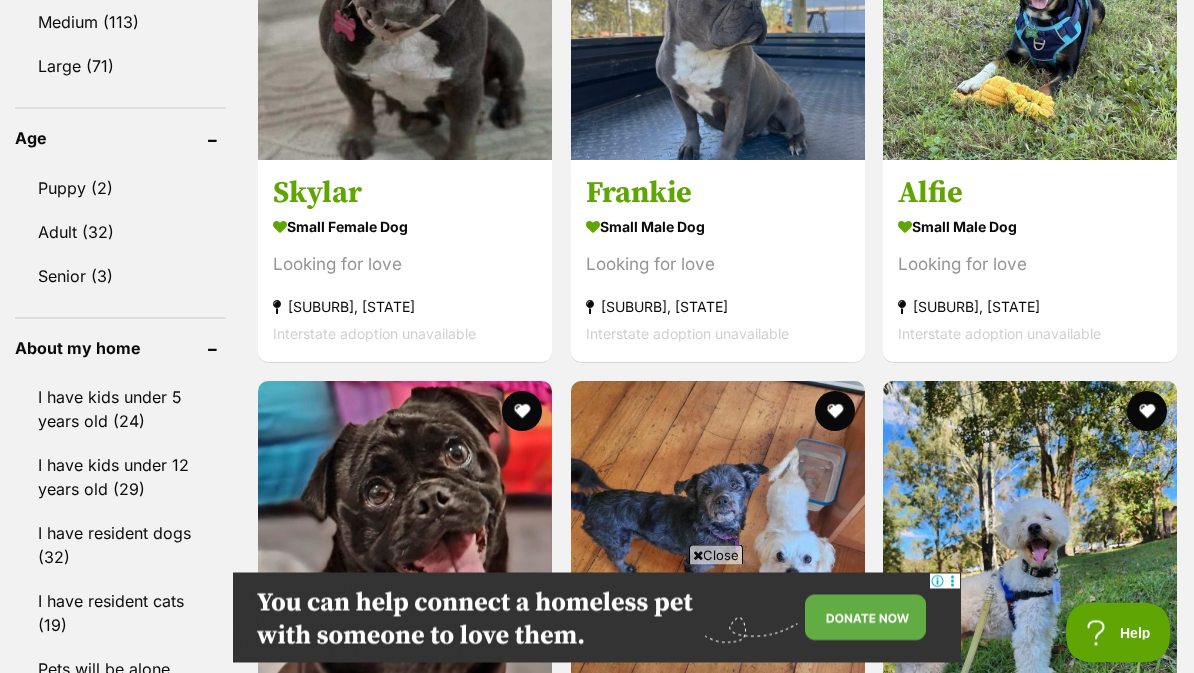 click on "Adult (32)" at bounding box center (120, 233) 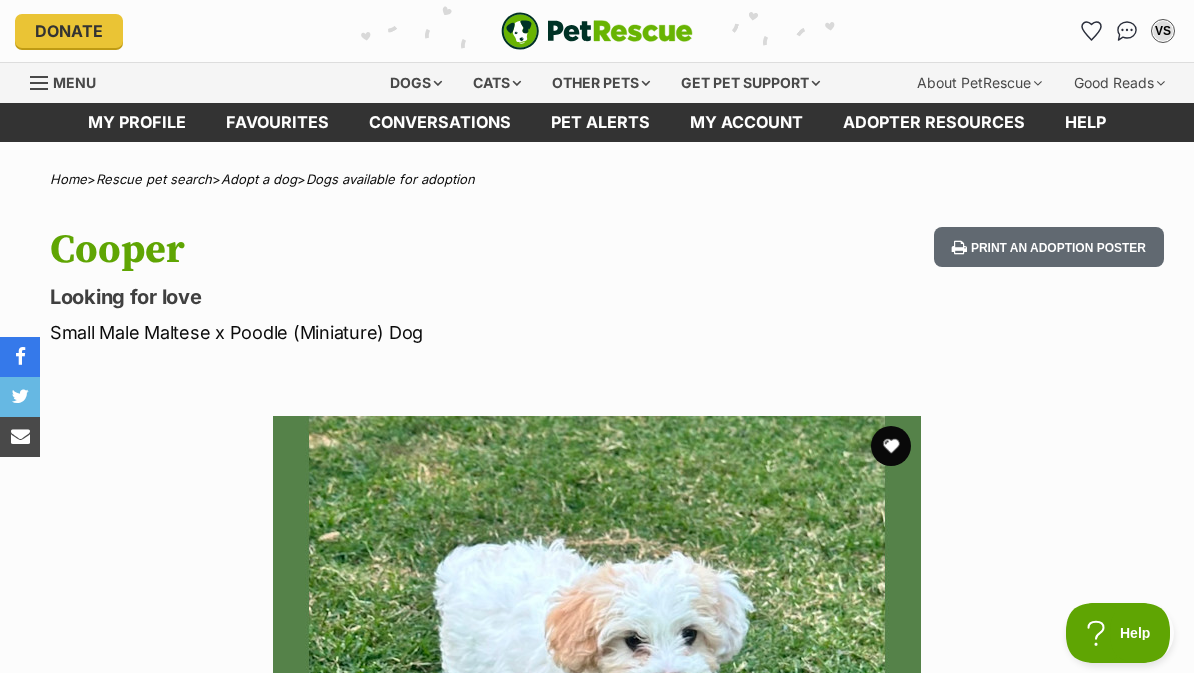 scroll, scrollTop: 670, scrollLeft: 0, axis: vertical 